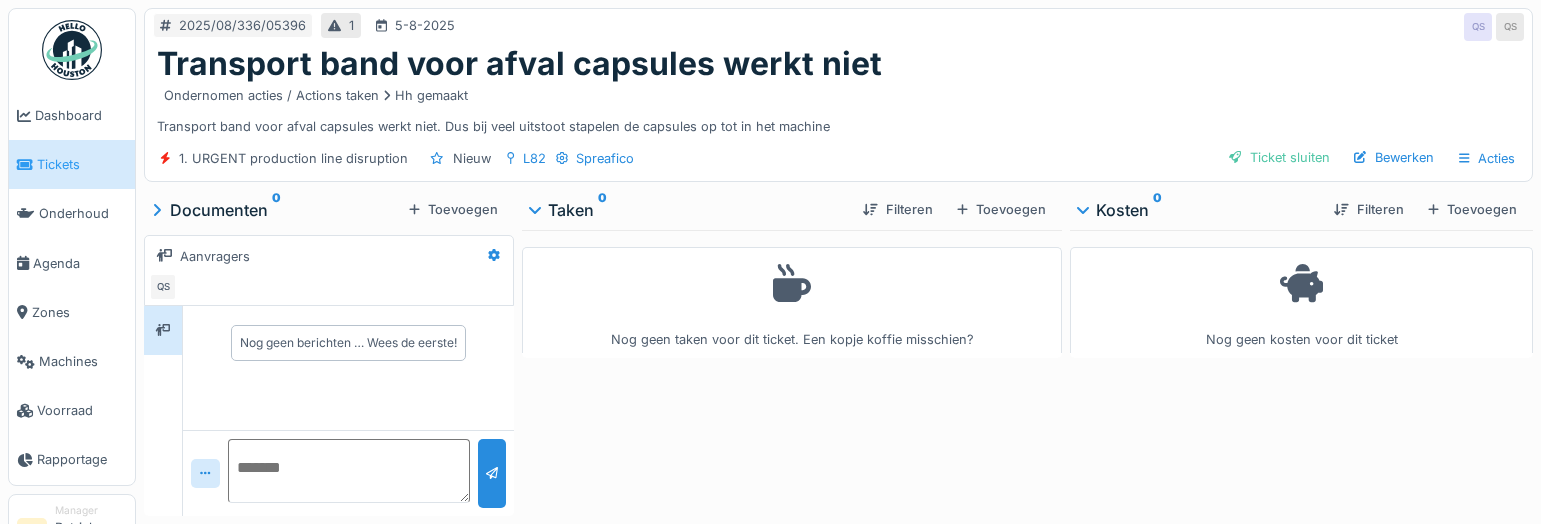 scroll, scrollTop: 0, scrollLeft: 0, axis: both 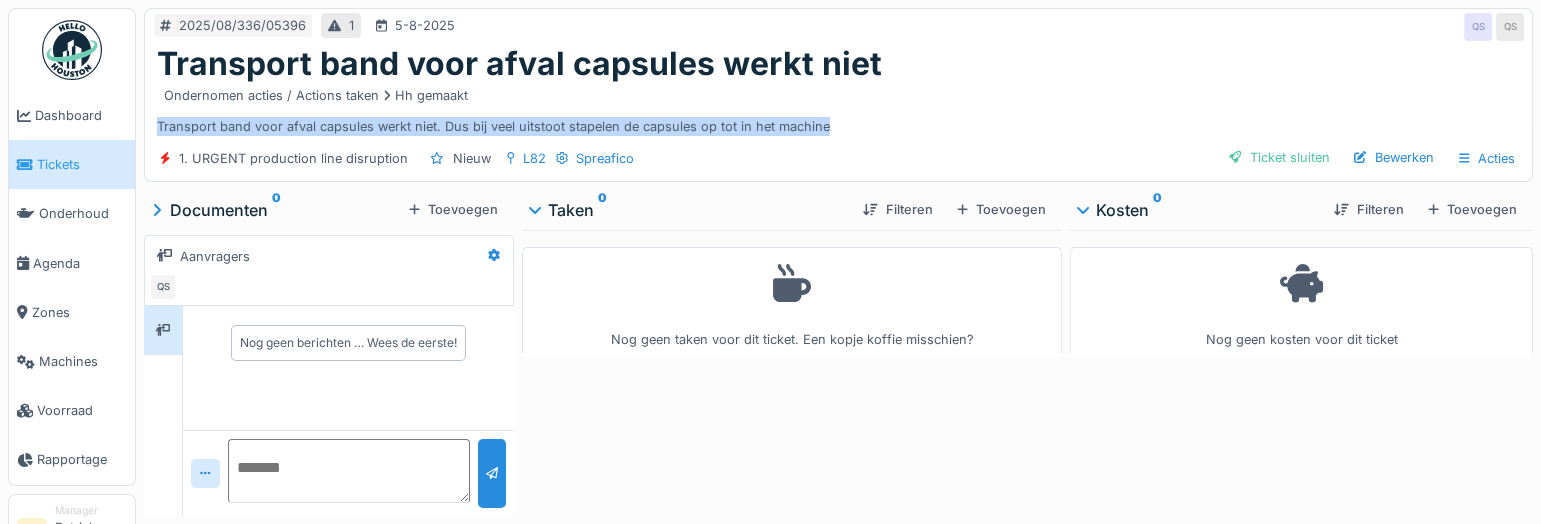 drag, startPoint x: 840, startPoint y: 130, endPoint x: 156, endPoint y: 127, distance: 684.0066 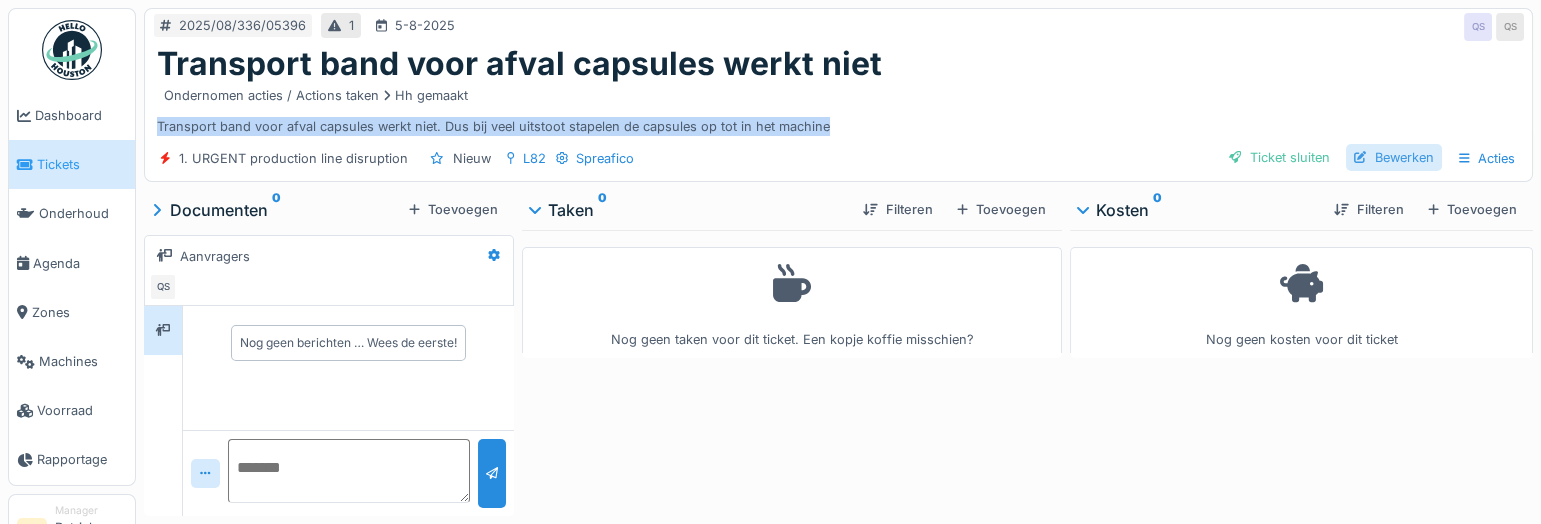click on "Bewerken" at bounding box center (1394, 157) 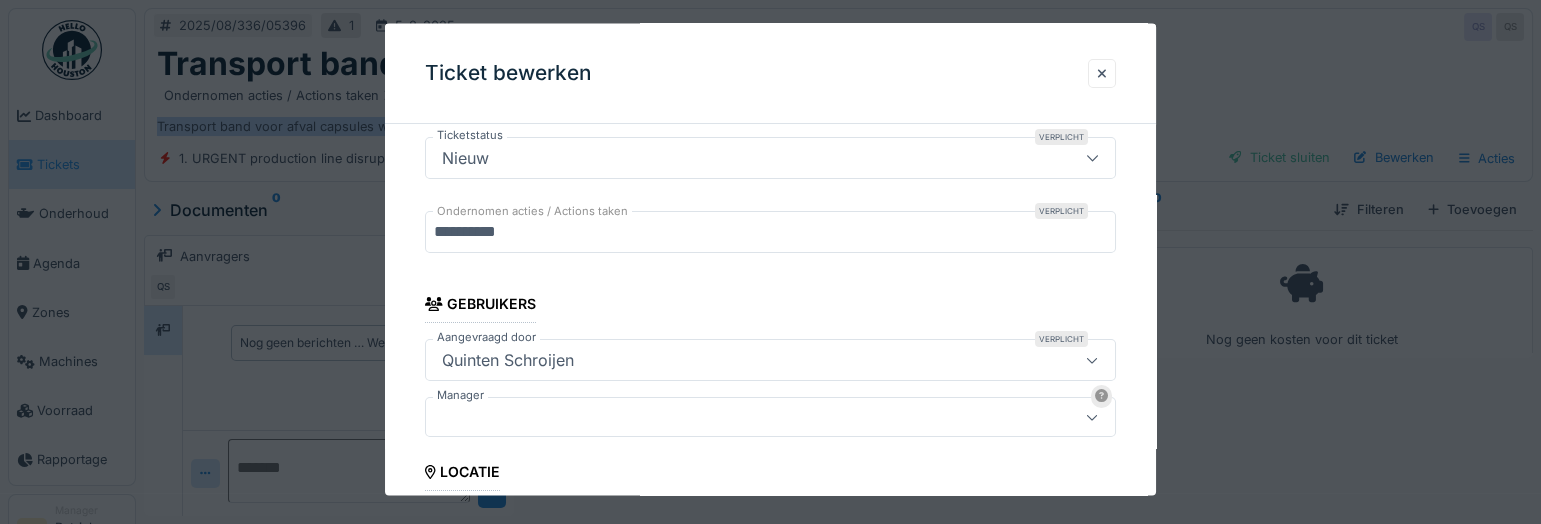 scroll, scrollTop: 363, scrollLeft: 0, axis: vertical 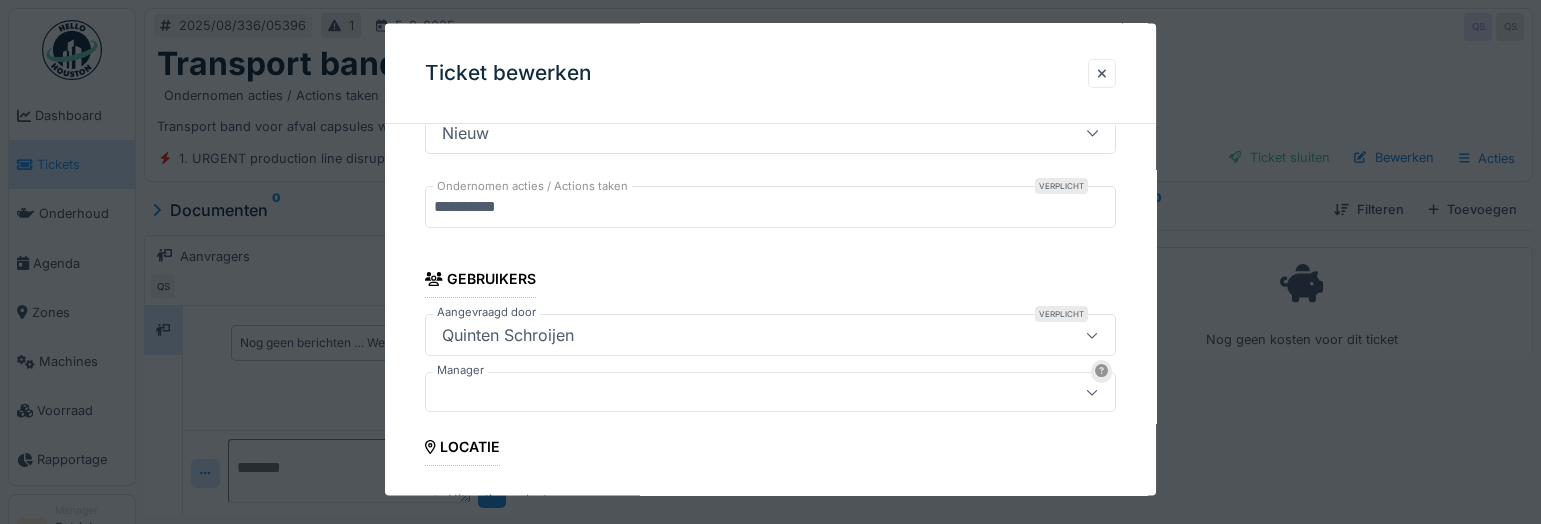 click at bounding box center (736, 392) 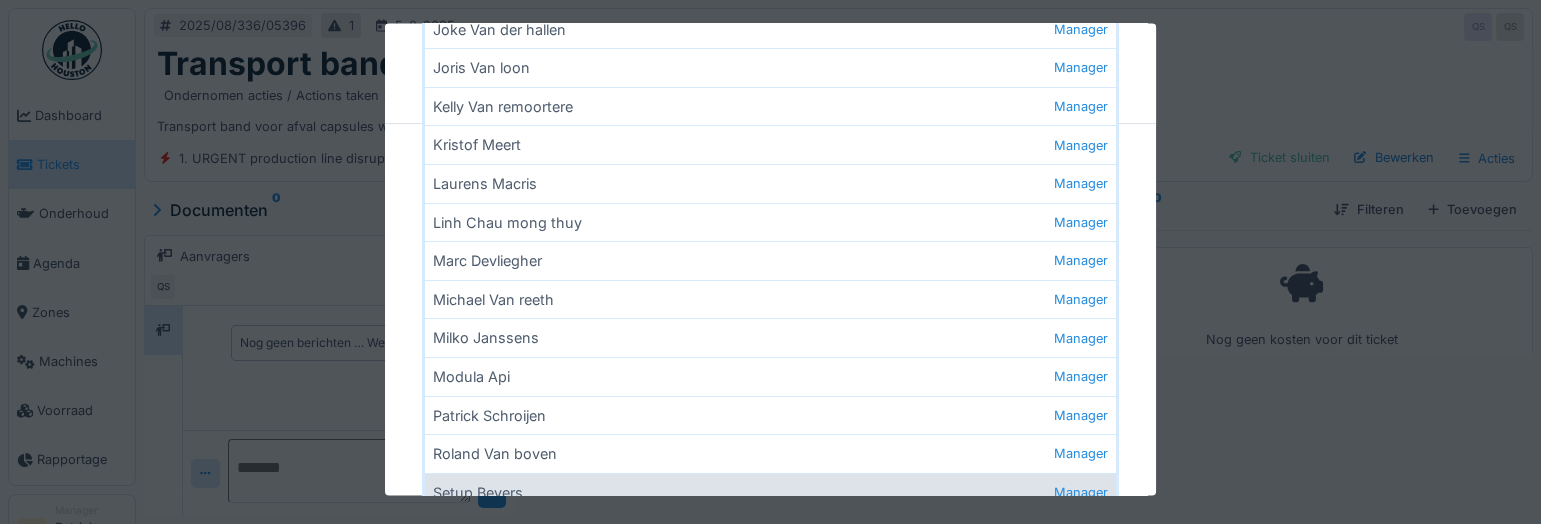 scroll, scrollTop: 1137, scrollLeft: 0, axis: vertical 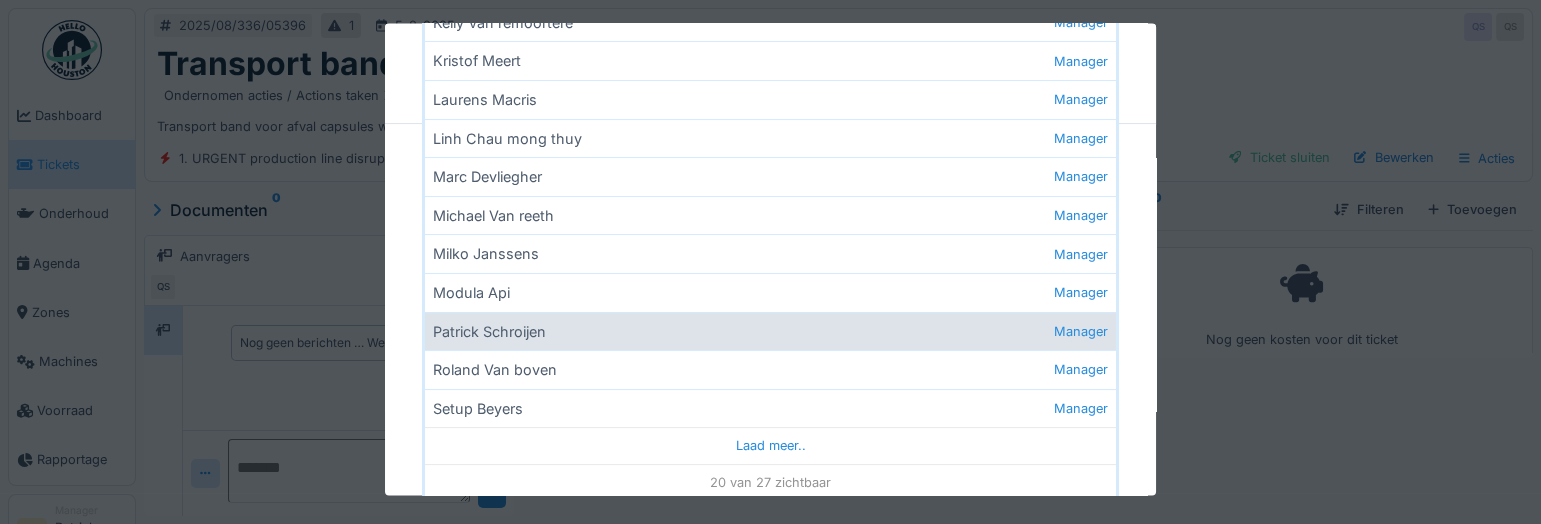 click on "[NAME]   Manager" at bounding box center [770, 330] 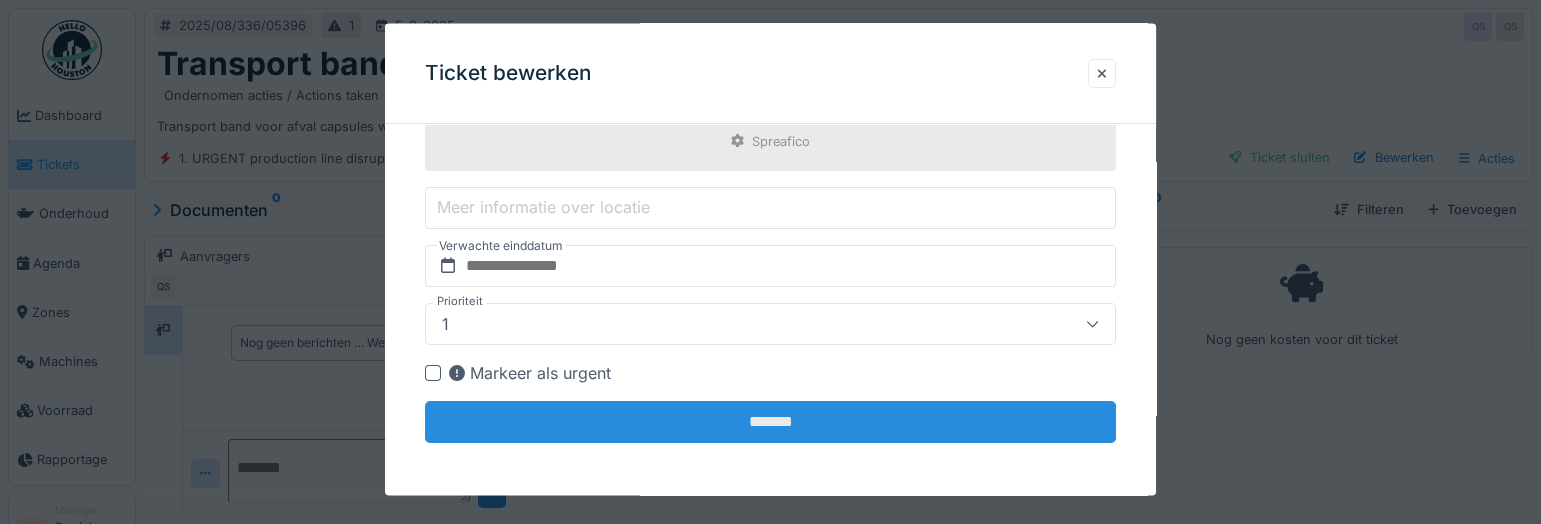 click on "*******" at bounding box center [770, 421] 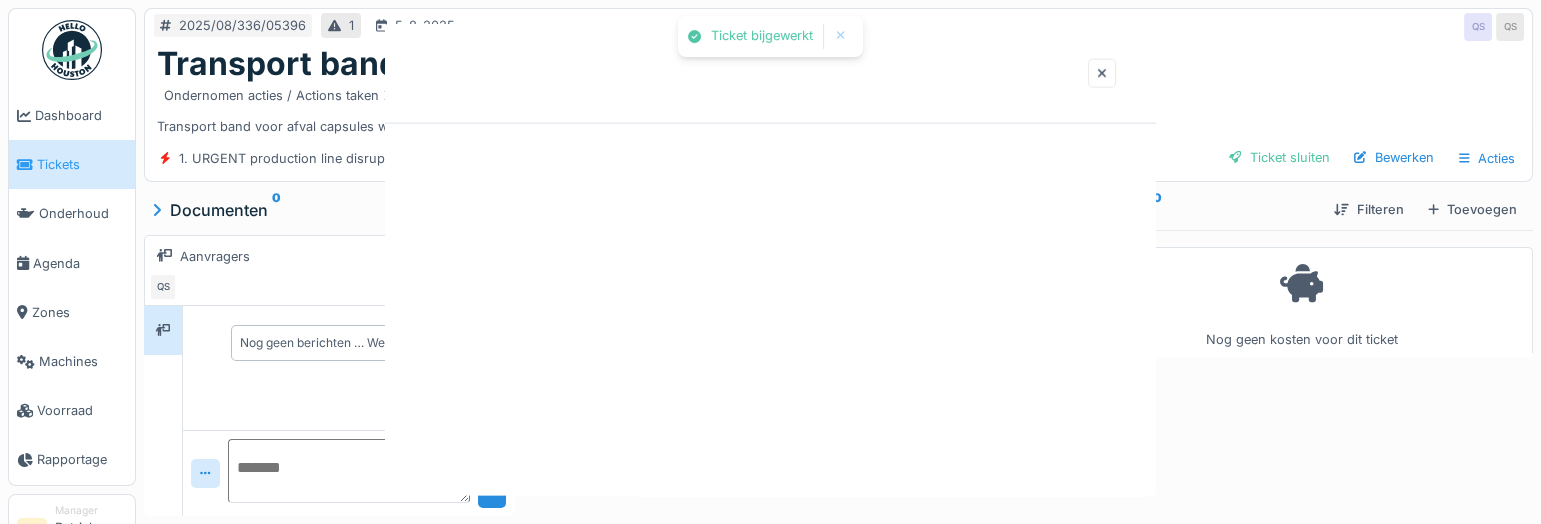 scroll, scrollTop: 0, scrollLeft: 0, axis: both 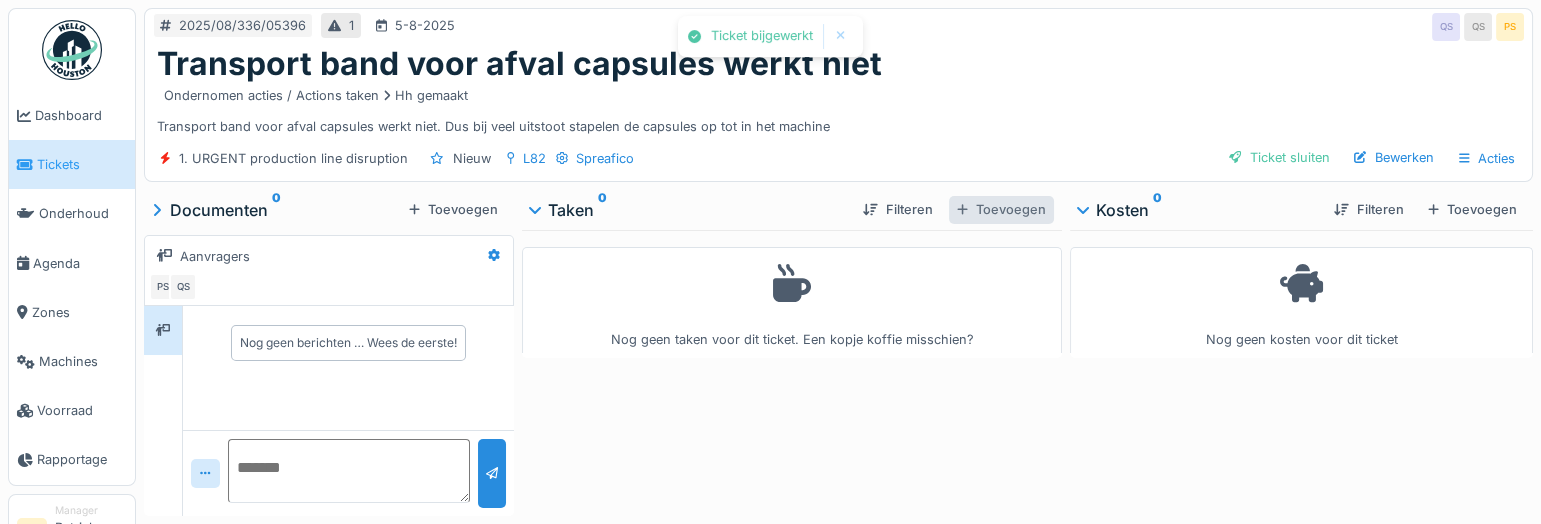 click on "Toevoegen" at bounding box center (1001, 209) 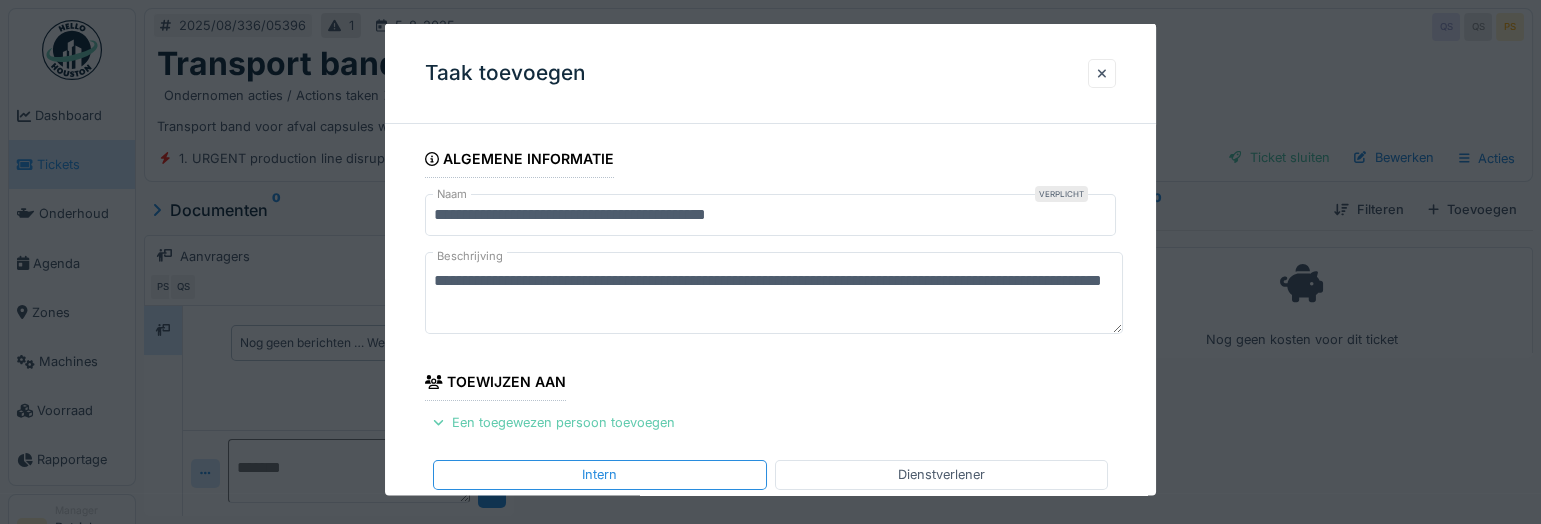 click on "Een toegewezen persoon toevoegen" at bounding box center (554, 422) 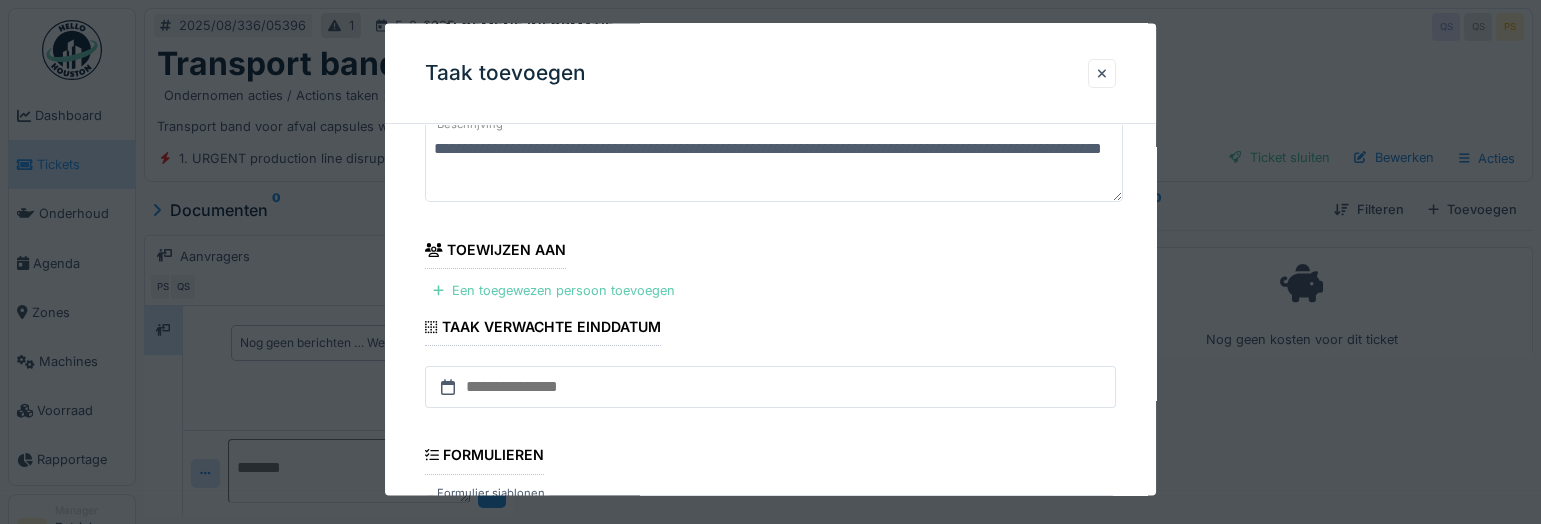 scroll, scrollTop: 181, scrollLeft: 0, axis: vertical 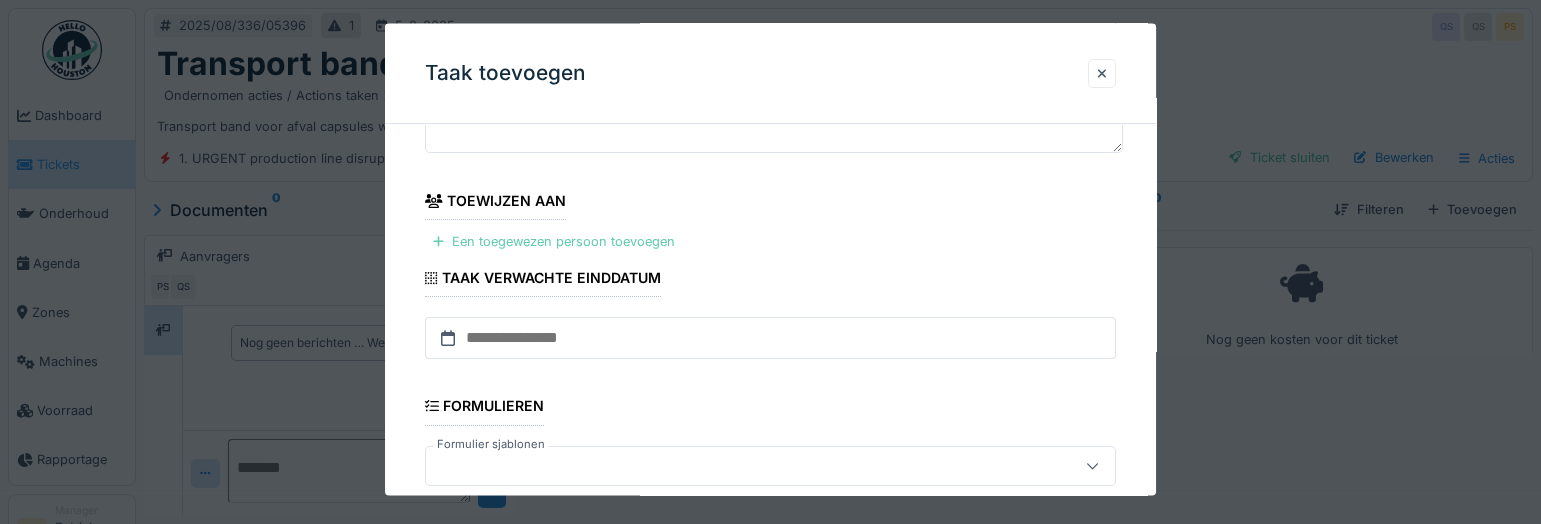 click on "Een toegewezen persoon toevoegen" at bounding box center (554, 241) 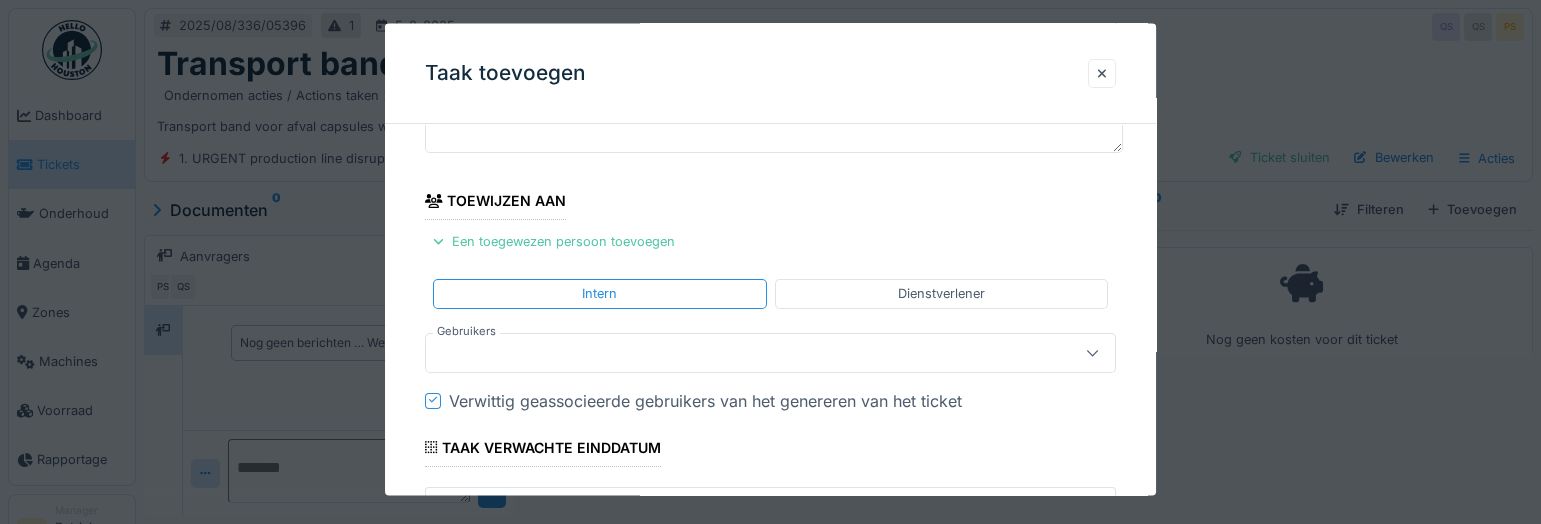 click at bounding box center [736, 352] 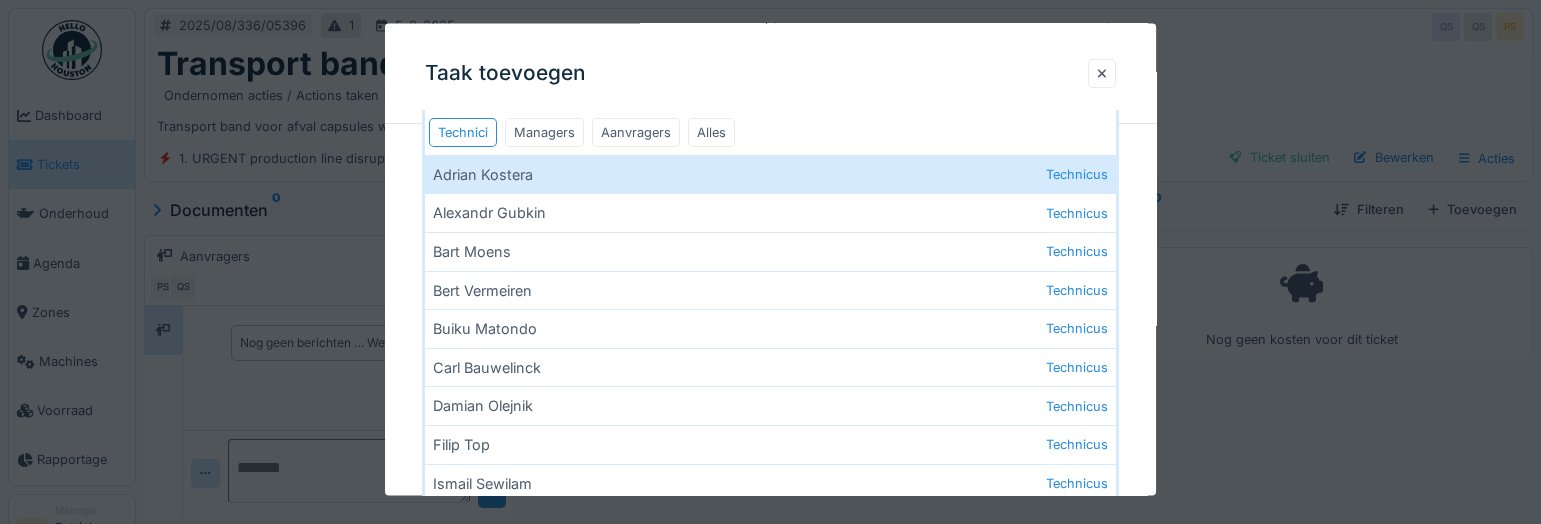 scroll, scrollTop: 454, scrollLeft: 0, axis: vertical 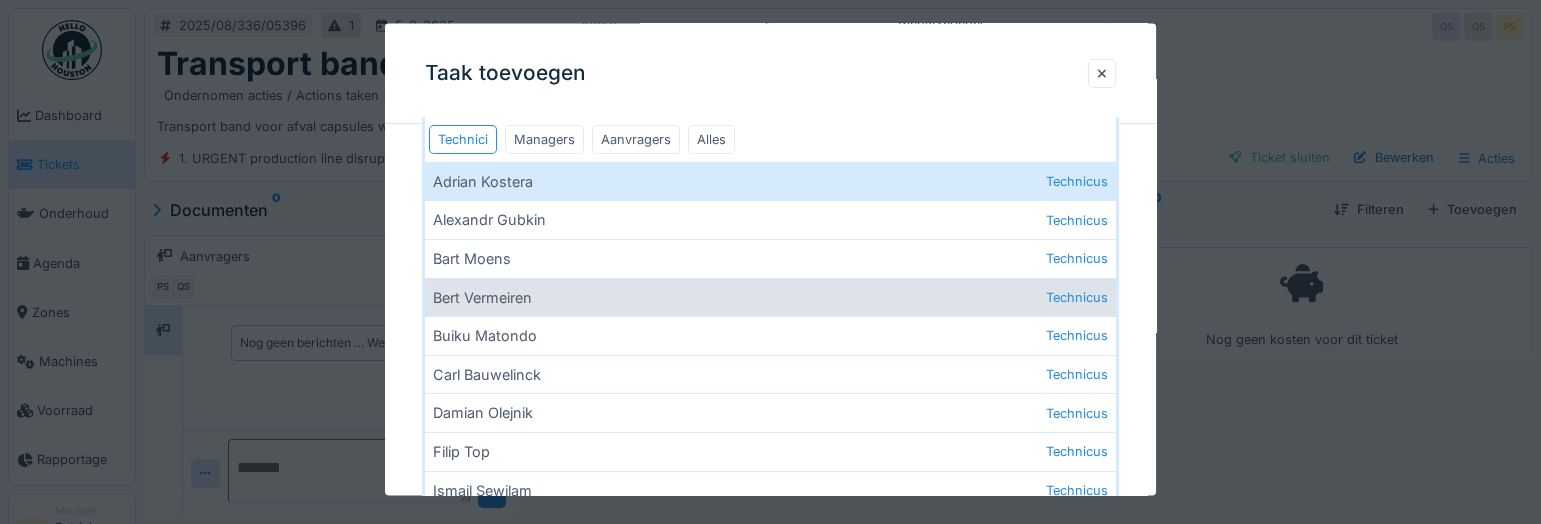 click on "[NAME]   Technicus" at bounding box center (770, 296) 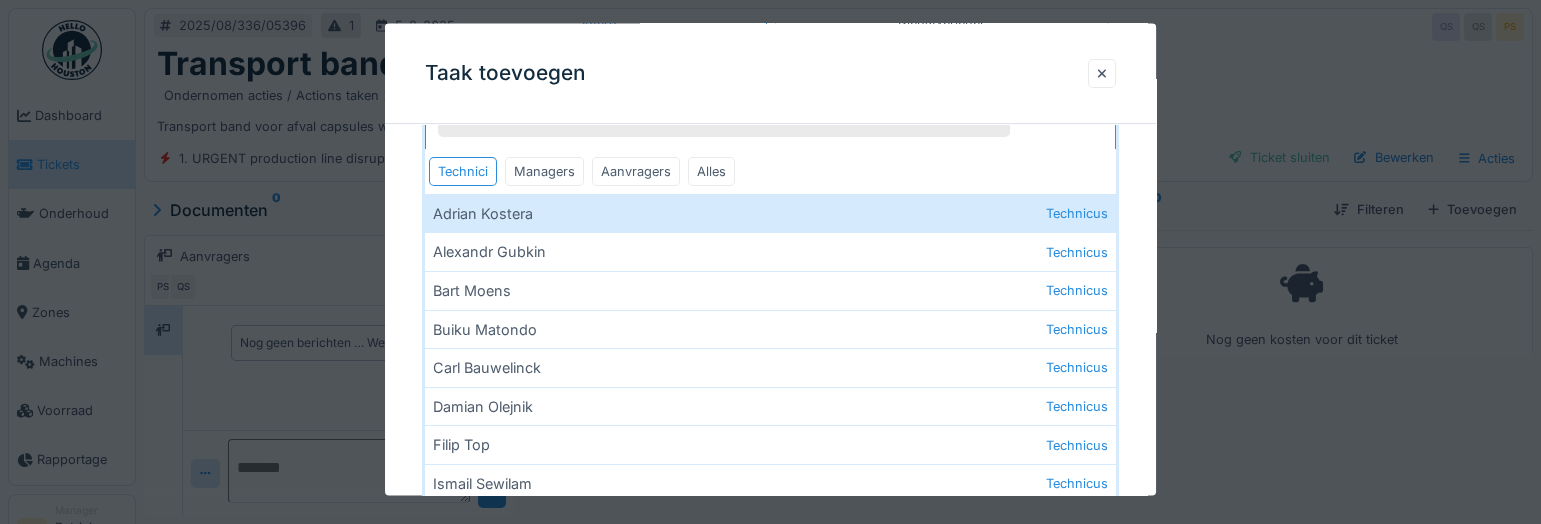 click on "**********" at bounding box center [770, 223] 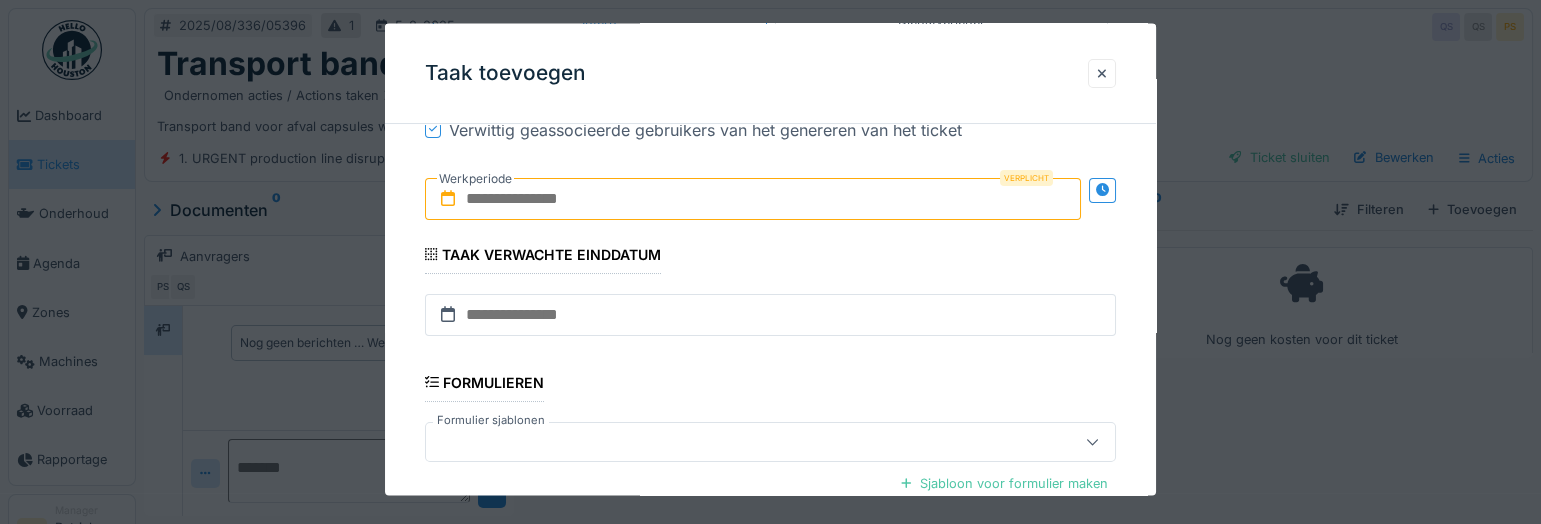 click at bounding box center (753, 198) 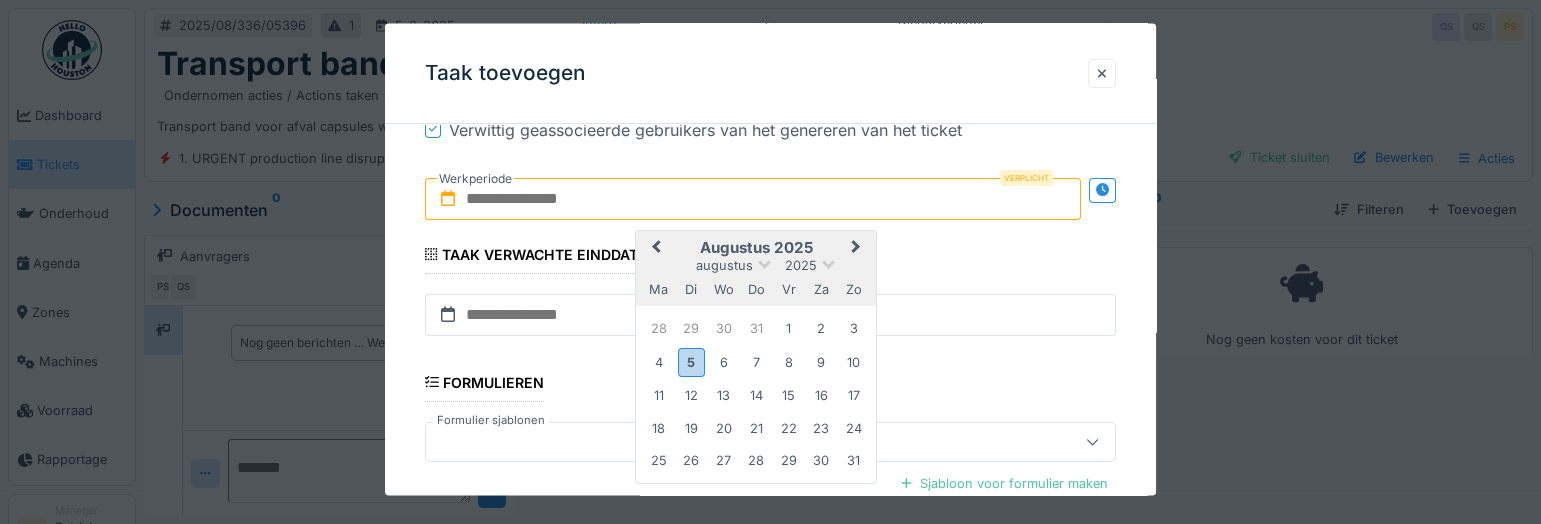 click on "augustus 2025" at bounding box center [756, 247] 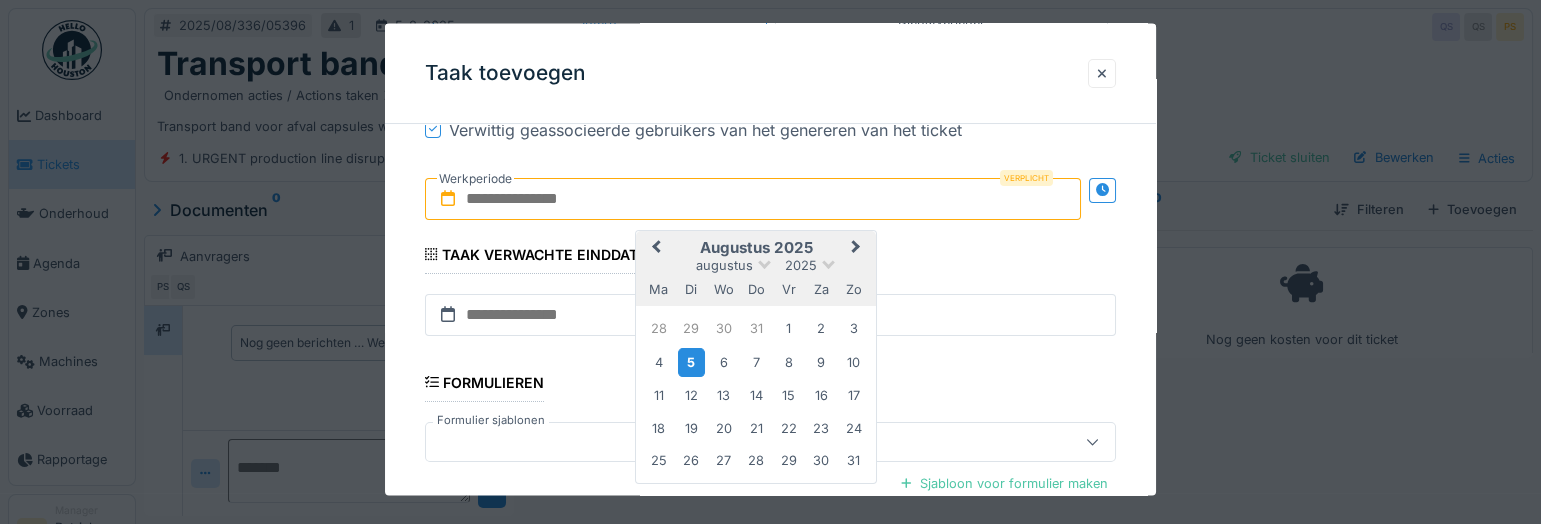 click on "5" at bounding box center [691, 361] 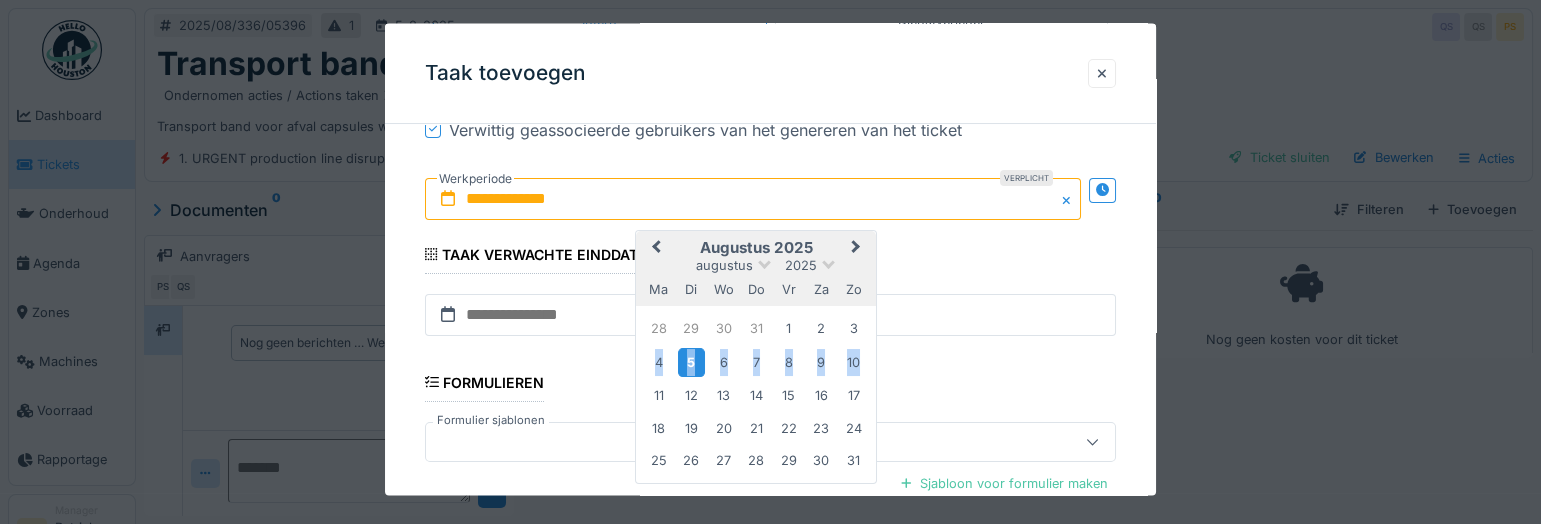 click on "5" at bounding box center [691, 361] 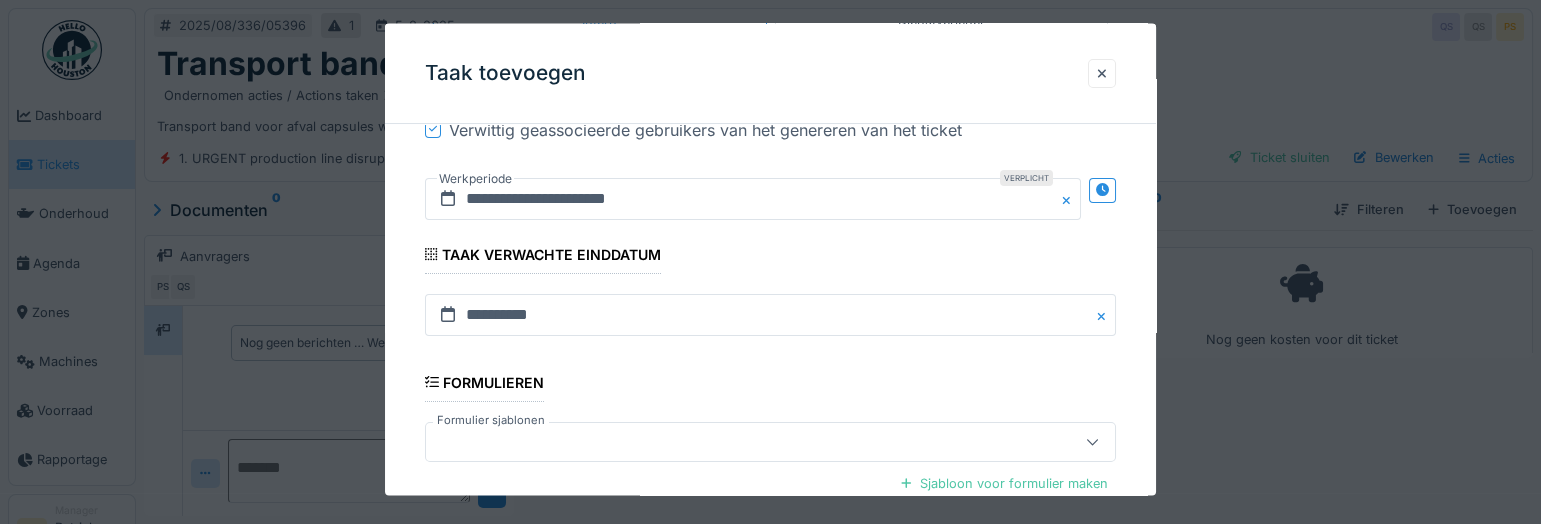 scroll, scrollTop: 670, scrollLeft: 0, axis: vertical 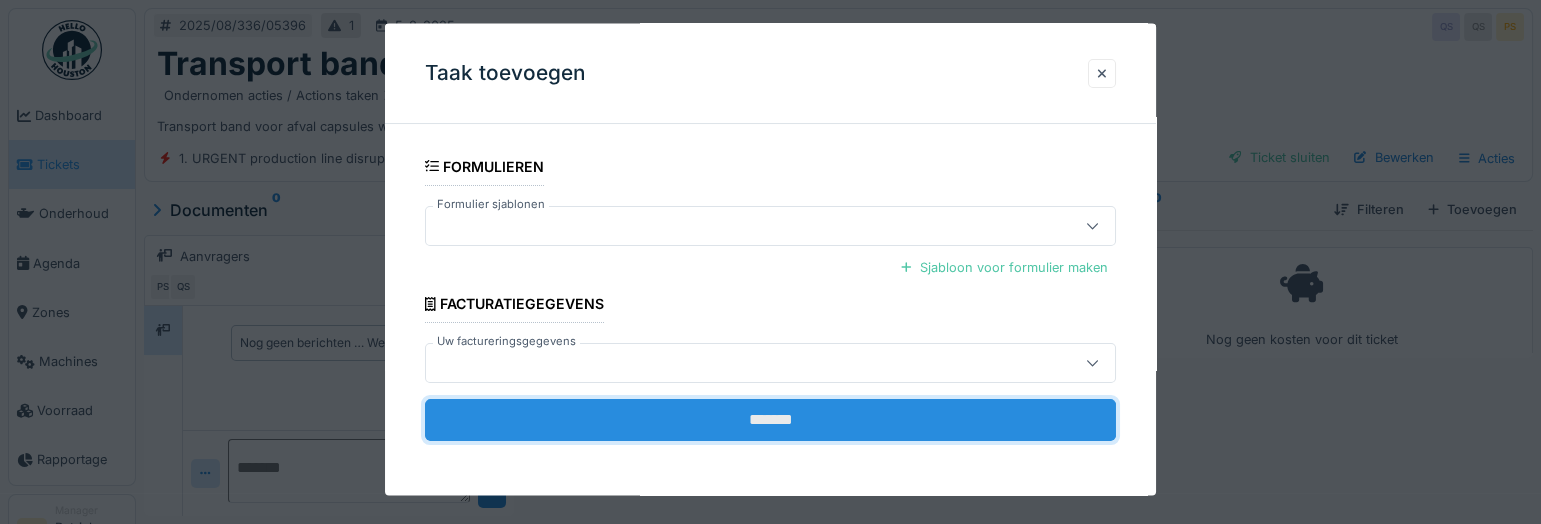 click on "*******" at bounding box center [770, 420] 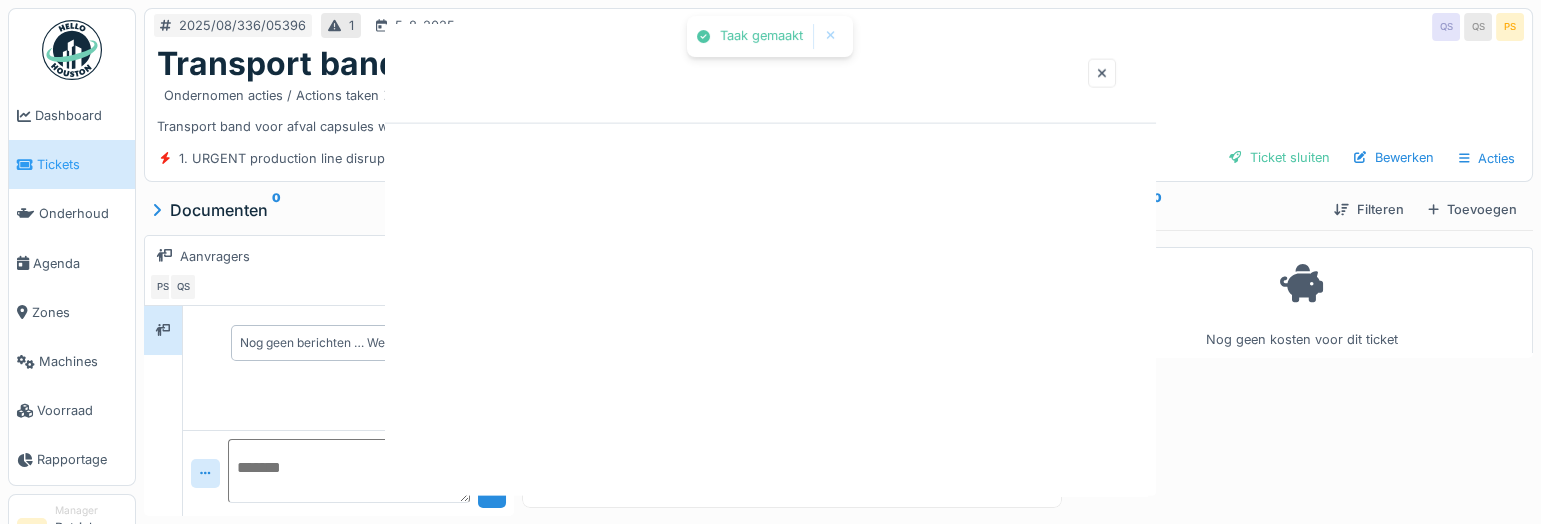 scroll, scrollTop: 0, scrollLeft: 0, axis: both 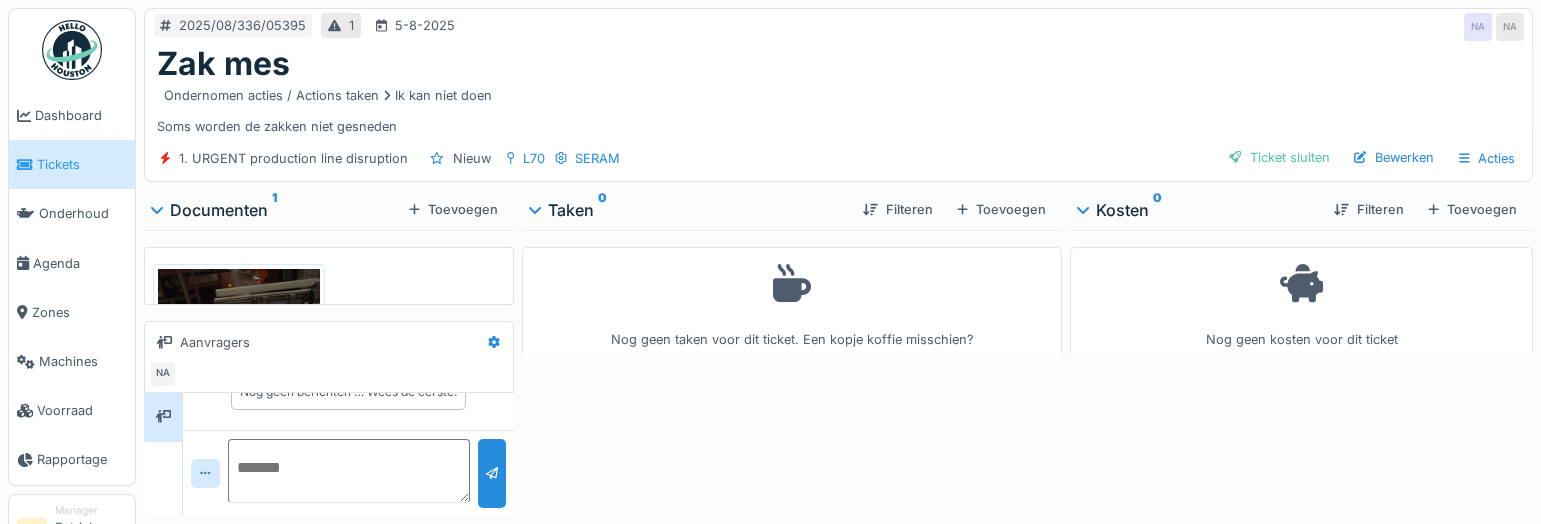 drag, startPoint x: 434, startPoint y: 135, endPoint x: 179, endPoint y: 132, distance: 255.01764 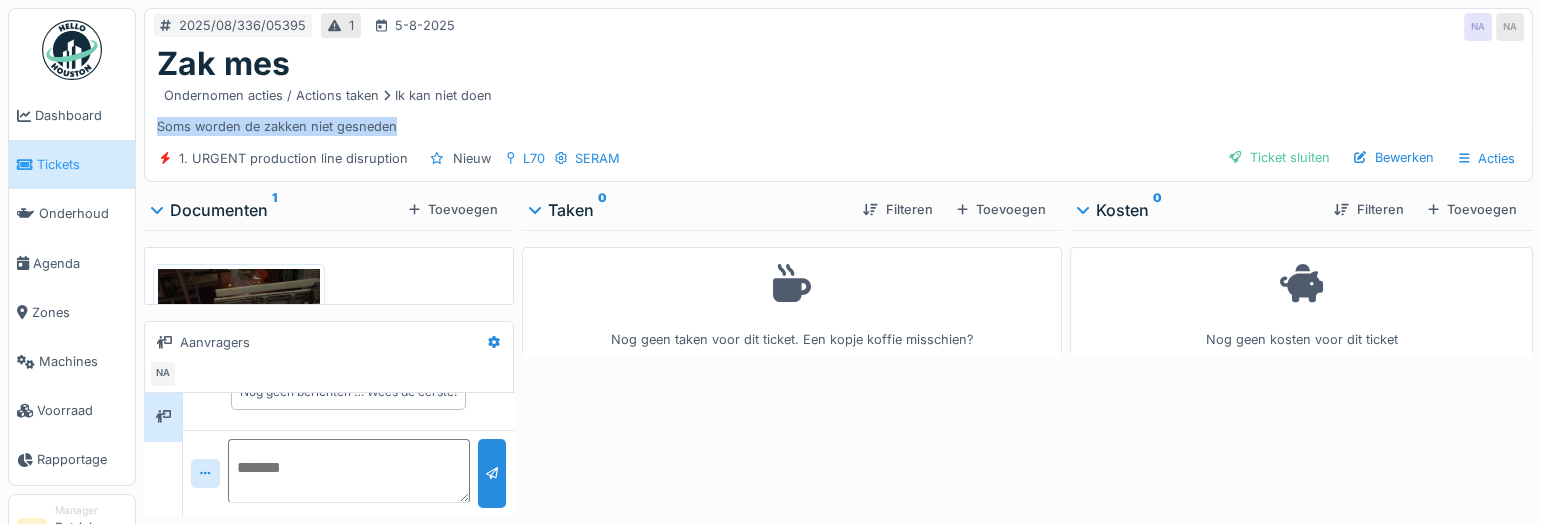 drag, startPoint x: 156, startPoint y: 128, endPoint x: 421, endPoint y: 126, distance: 265.00754 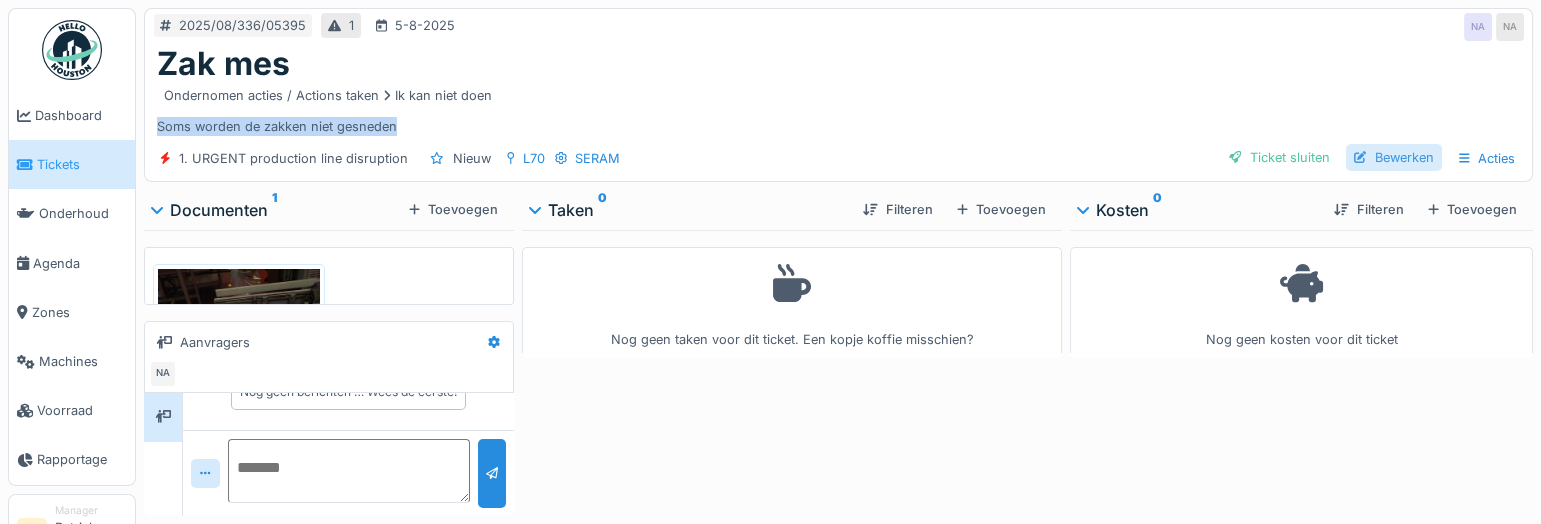 click on "Bewerken" at bounding box center [1394, 157] 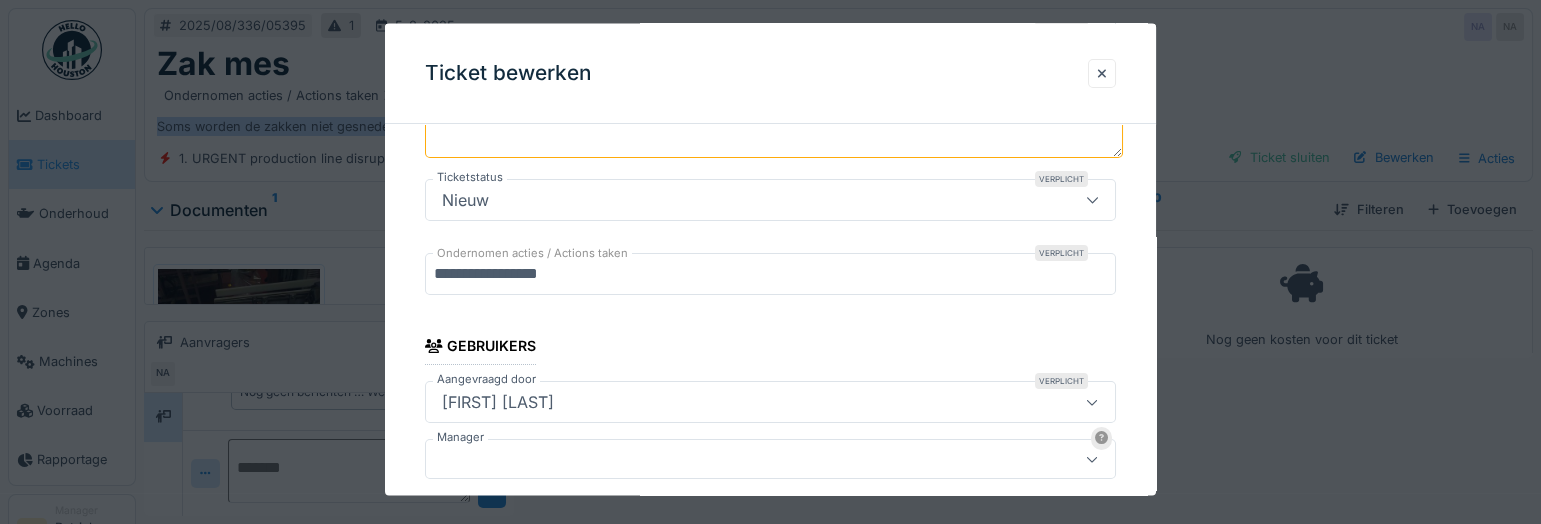 scroll, scrollTop: 363, scrollLeft: 0, axis: vertical 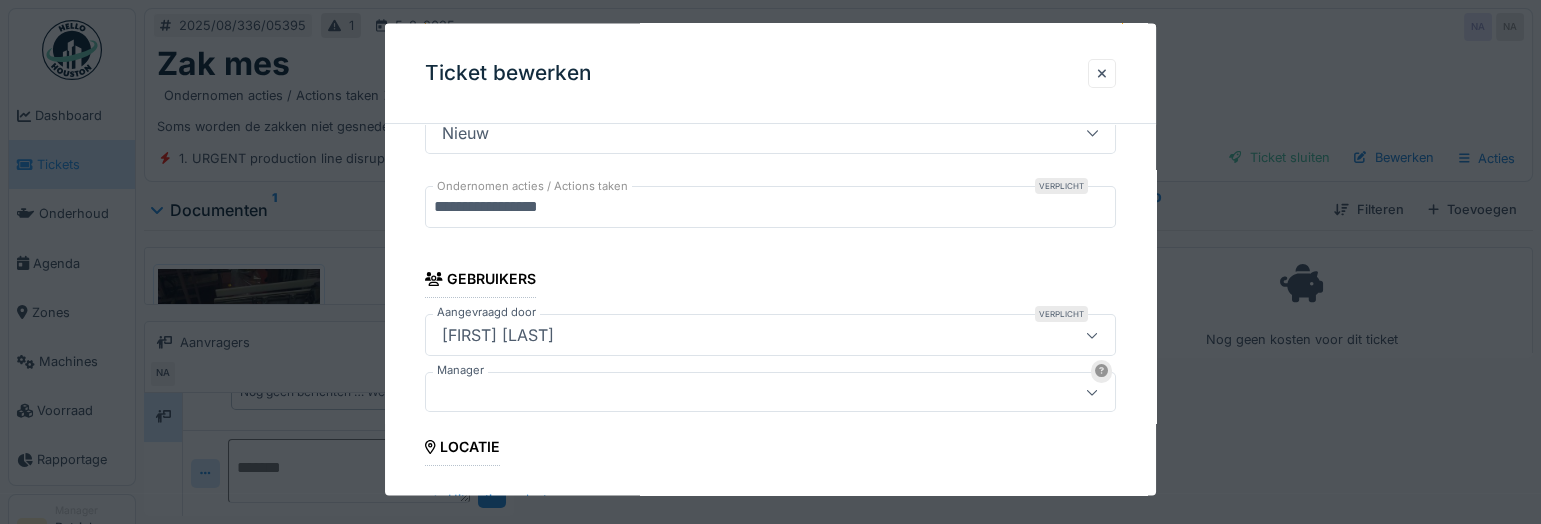 click at bounding box center [736, 392] 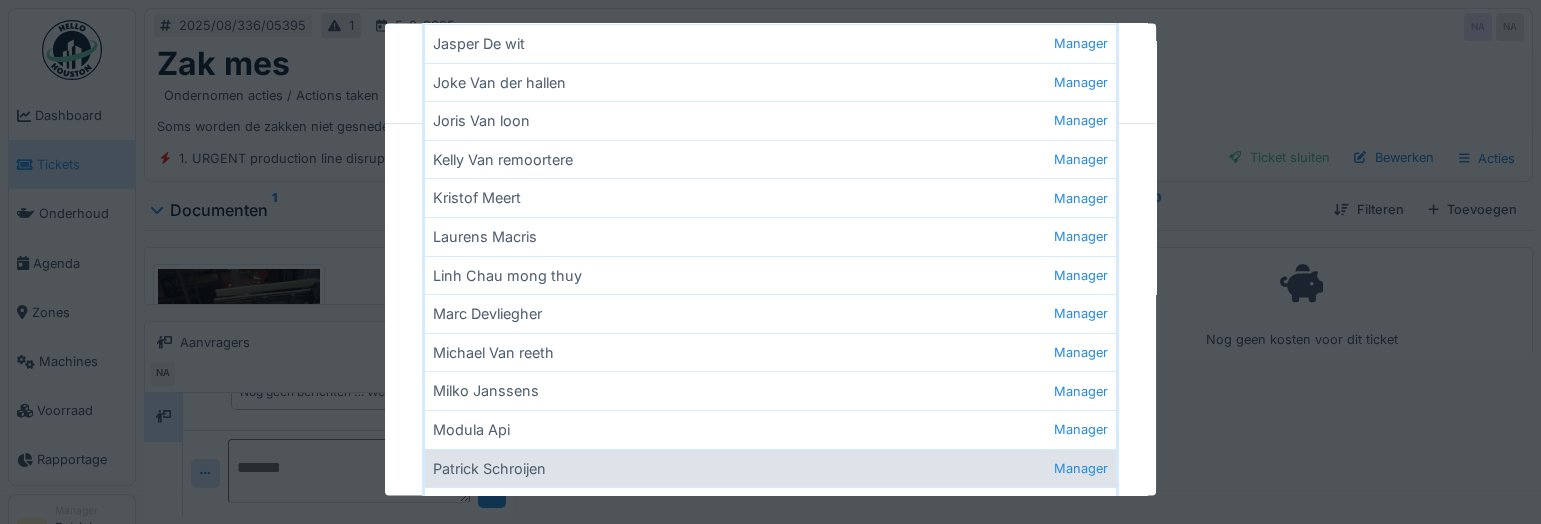 click on "[NAME]   Manager" at bounding box center [770, 467] 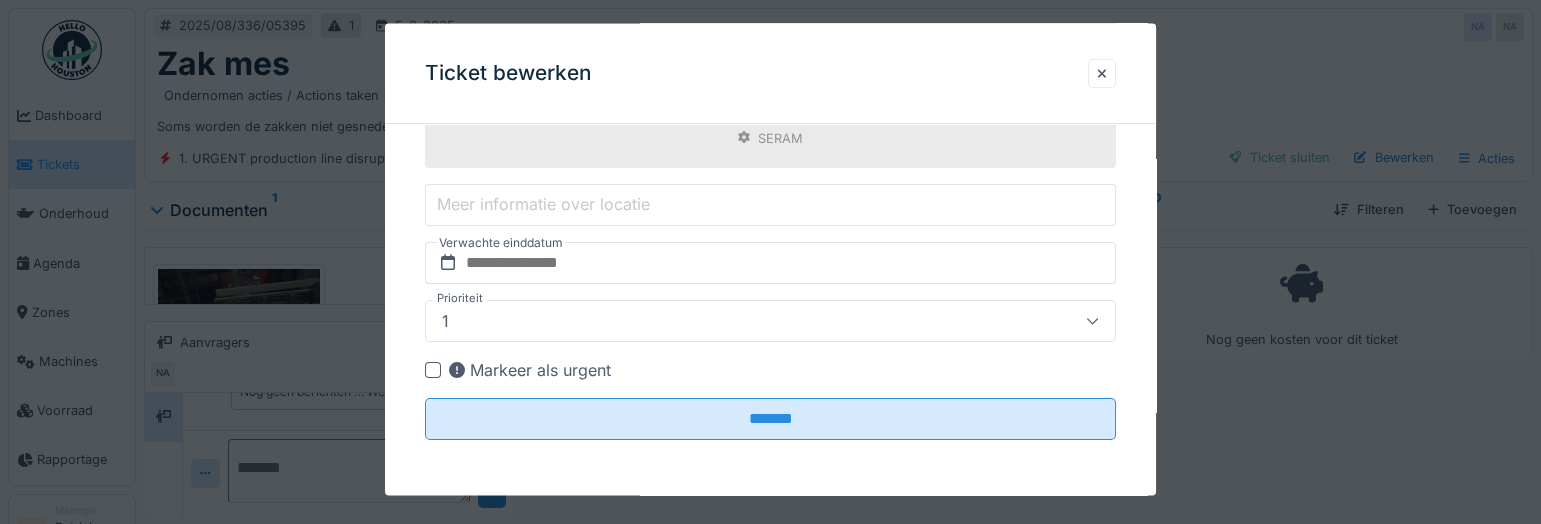 type on "****" 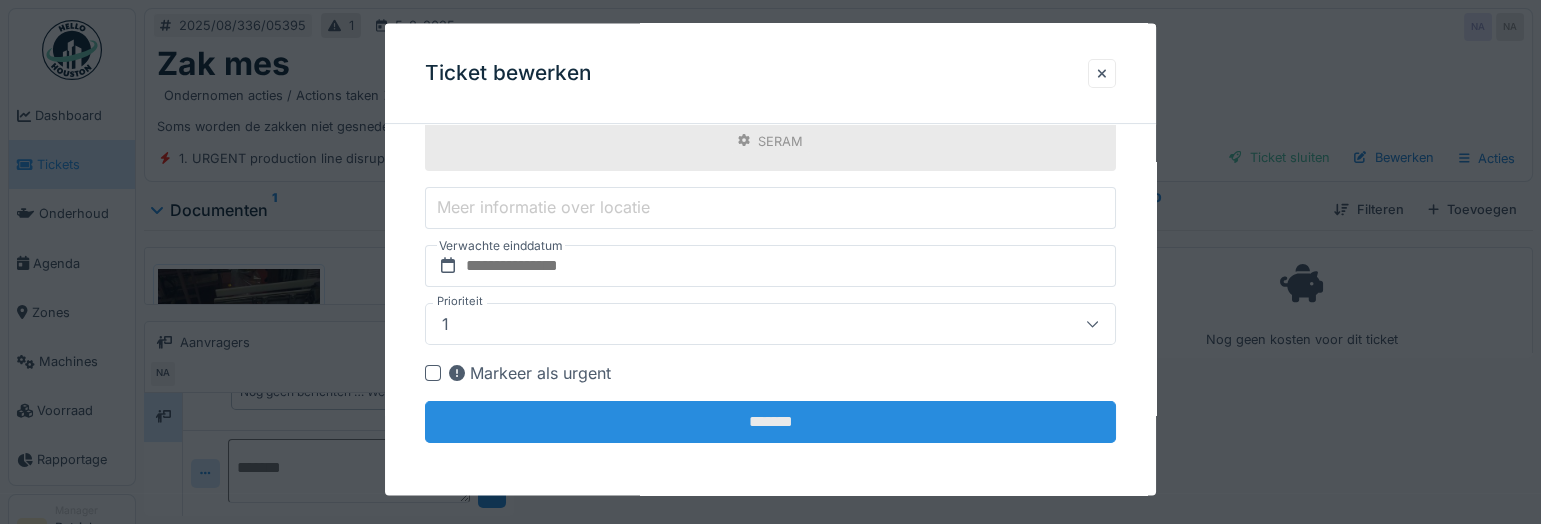 click on "*******" at bounding box center [770, 421] 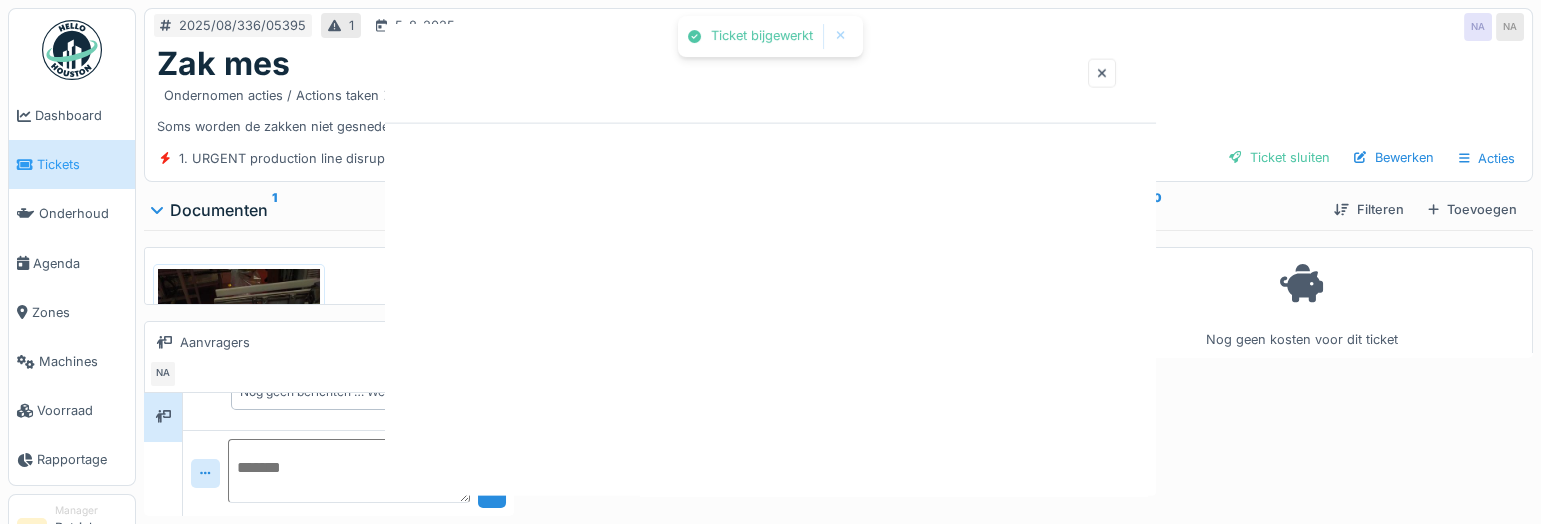 scroll, scrollTop: 0, scrollLeft: 0, axis: both 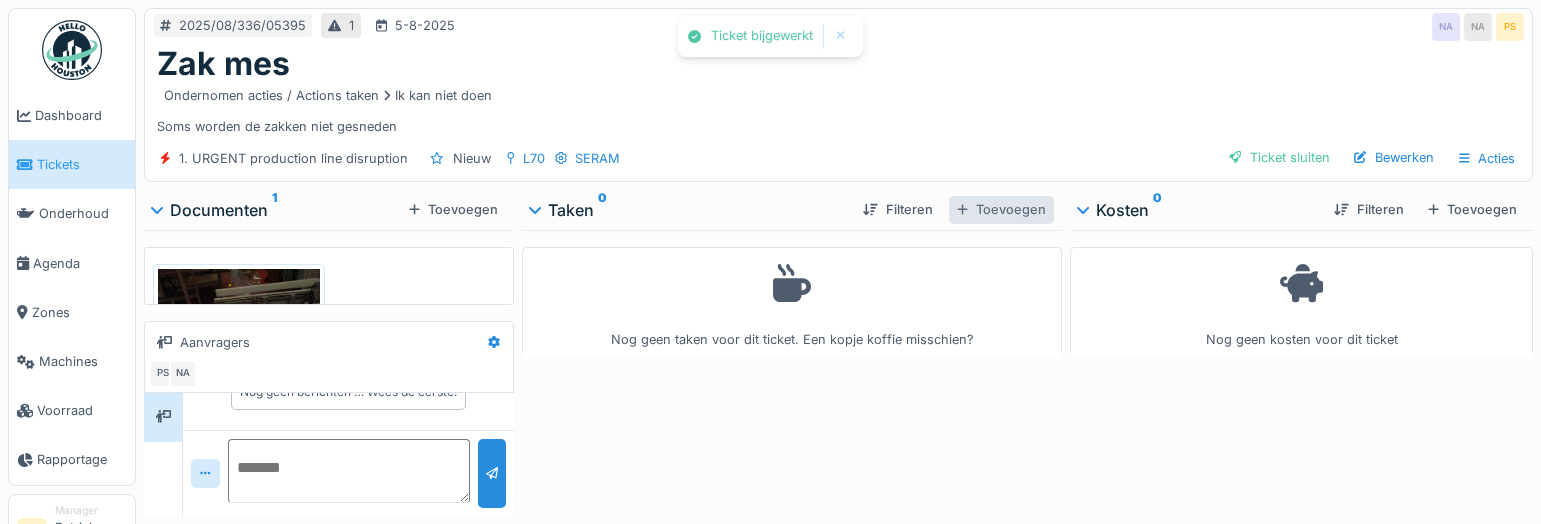 click on "Toevoegen" at bounding box center (1001, 209) 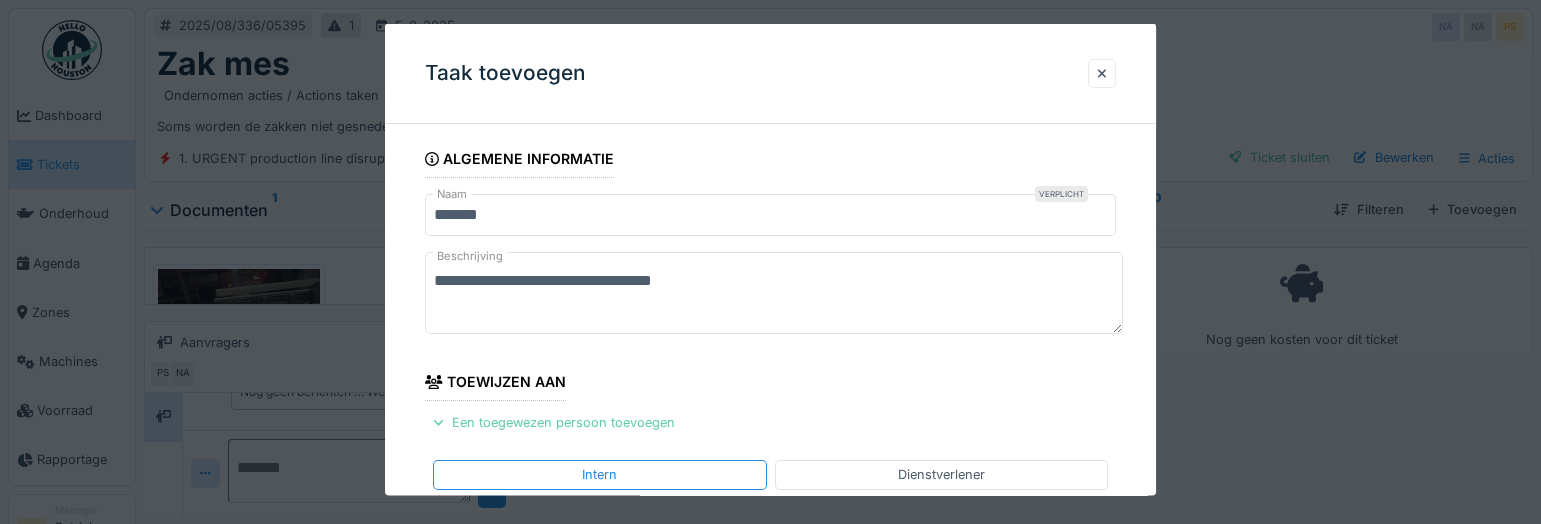 click on "Een toegewezen persoon toevoegen" at bounding box center [554, 422] 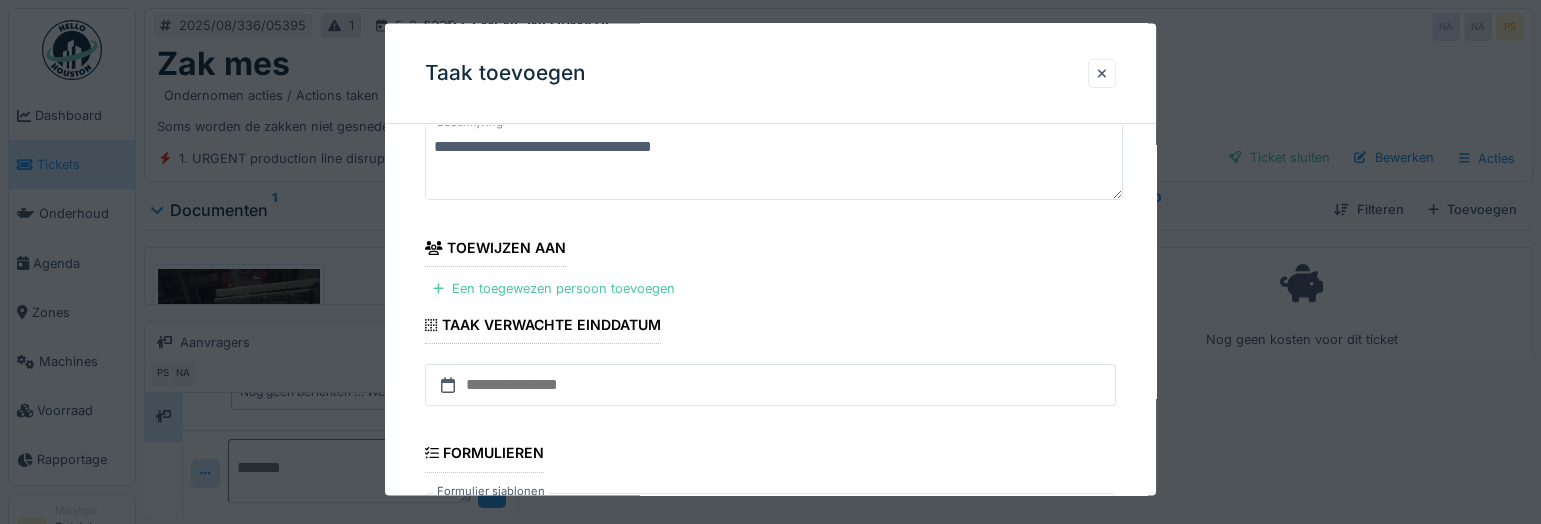 scroll, scrollTop: 181, scrollLeft: 0, axis: vertical 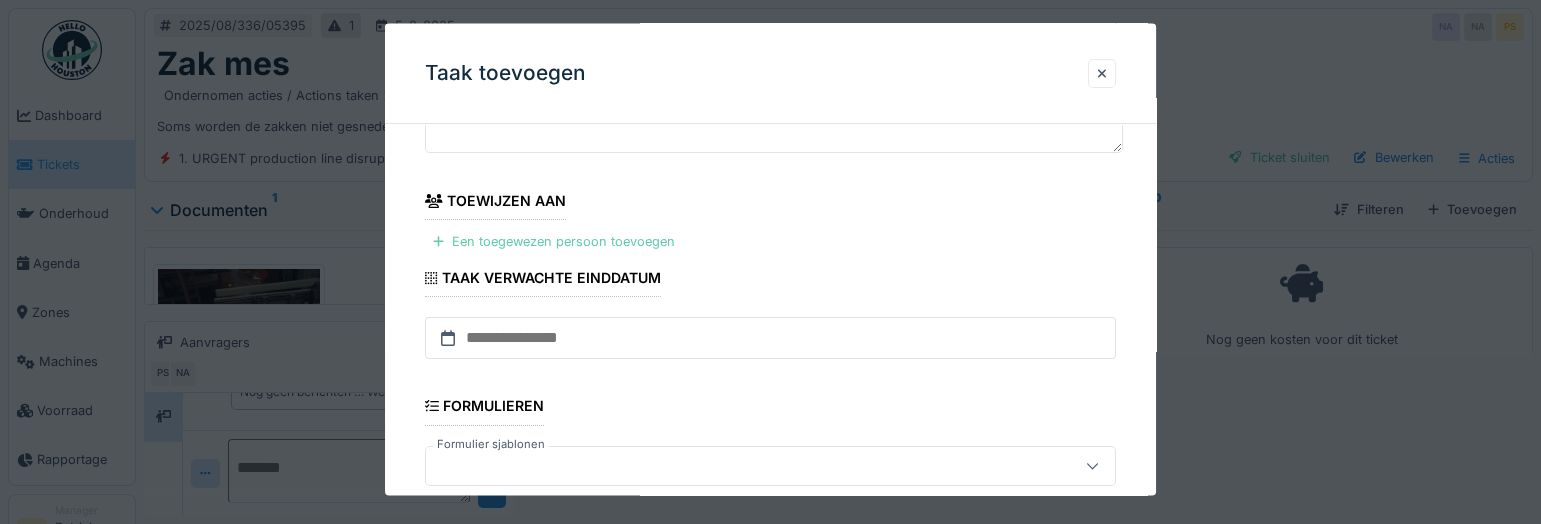 click on "Een toegewezen persoon toevoegen" at bounding box center (554, 241) 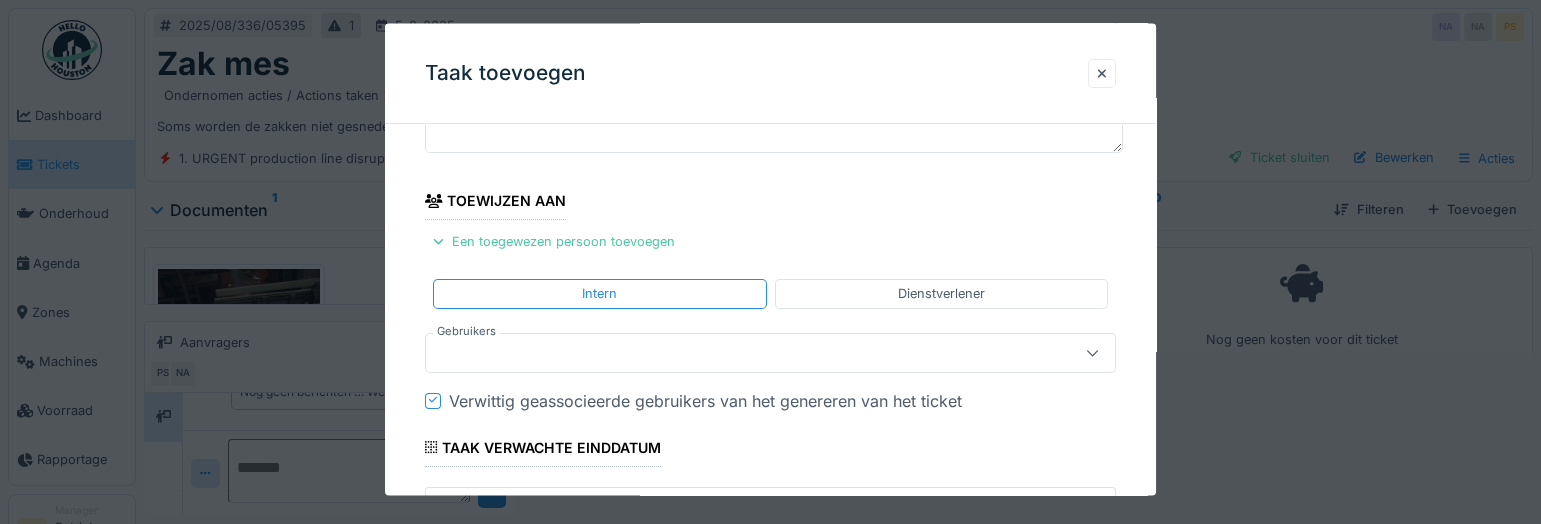 click at bounding box center (736, 352) 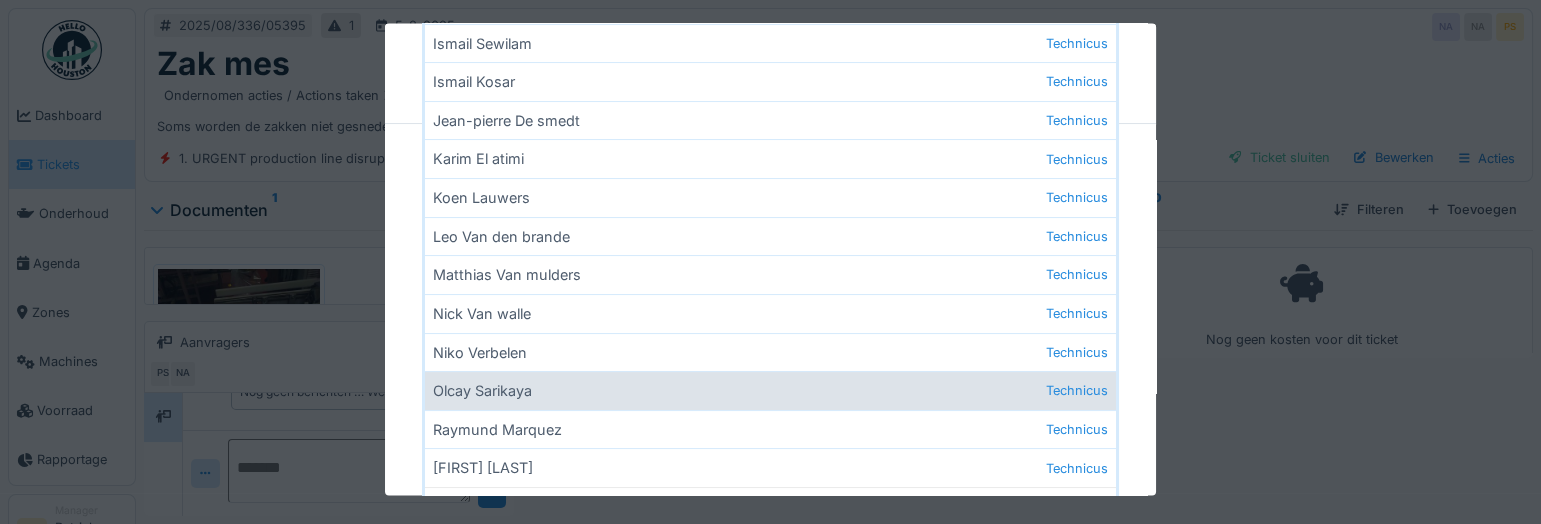 scroll, scrollTop: 909, scrollLeft: 0, axis: vertical 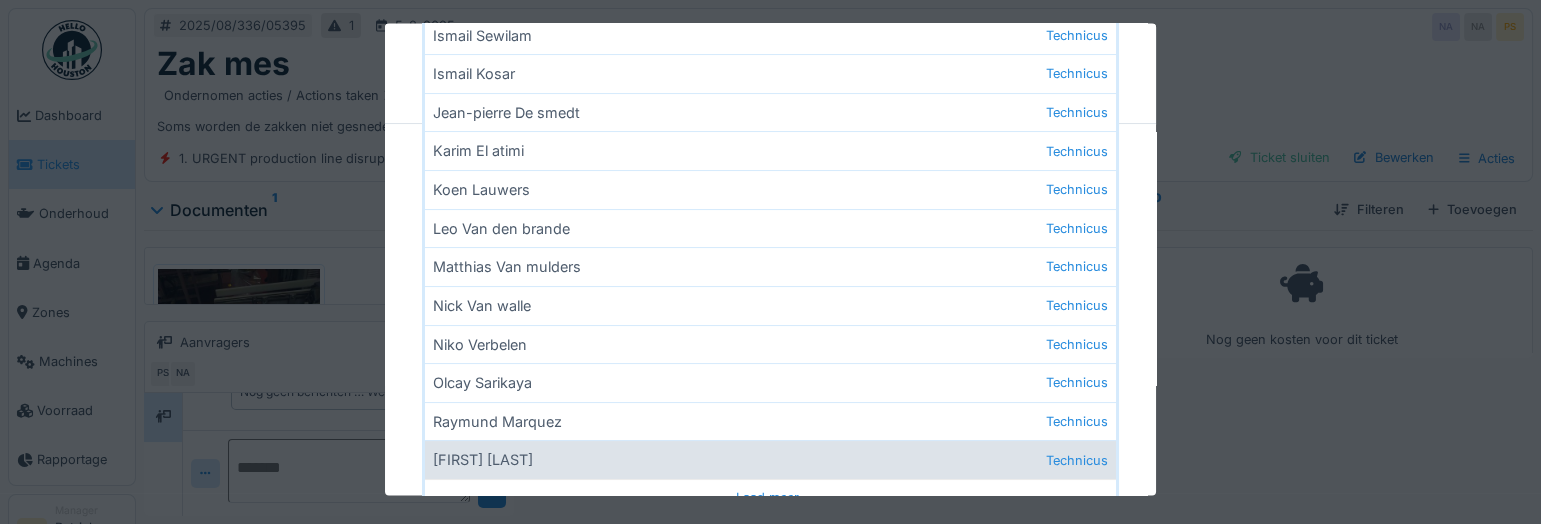 click on "Robbert Ide   Technicus" at bounding box center [770, 459] 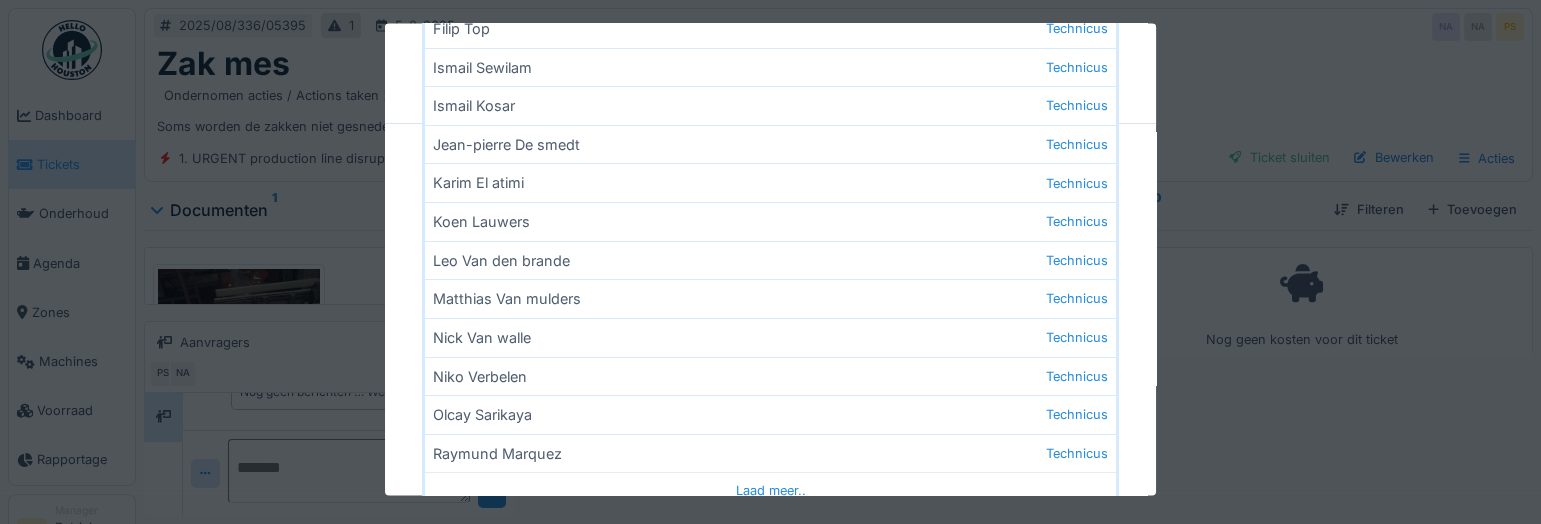 click on "**********" at bounding box center (770, 260) 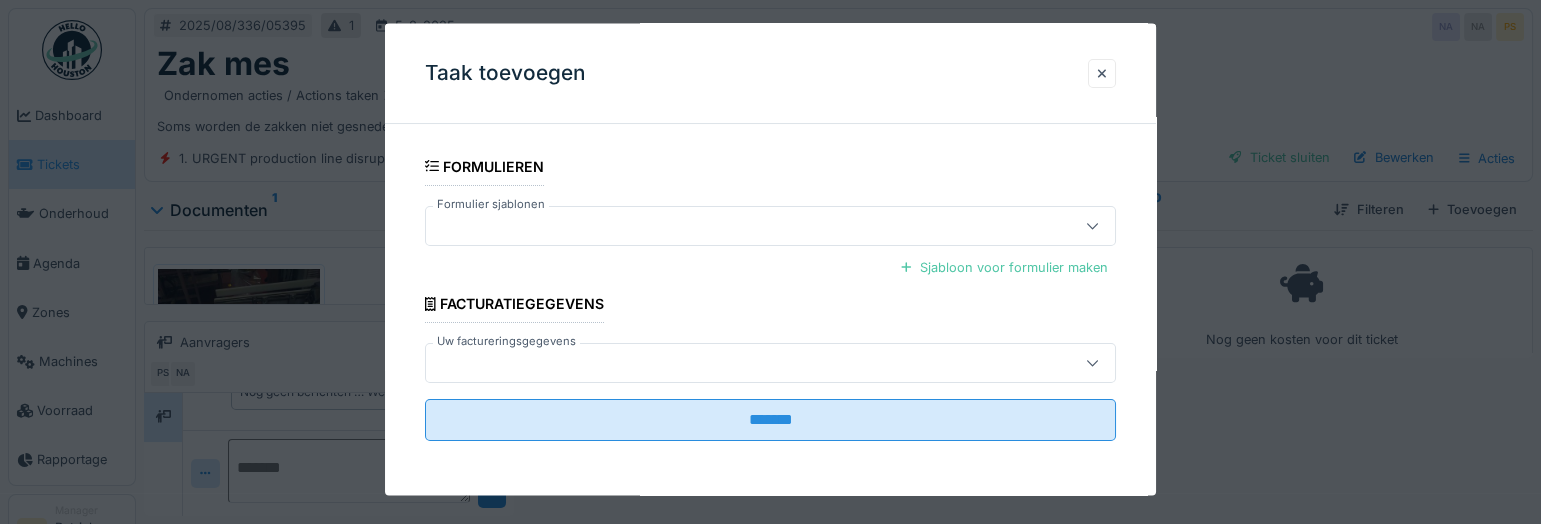 scroll, scrollTop: 488, scrollLeft: 0, axis: vertical 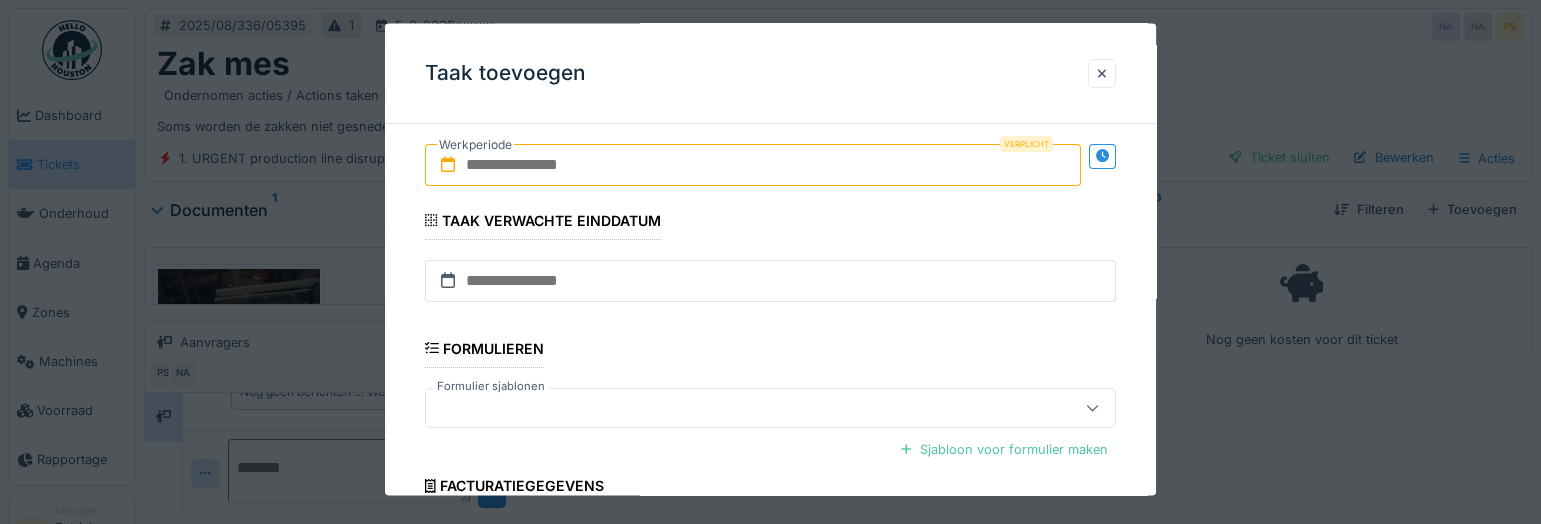 click at bounding box center (753, 164) 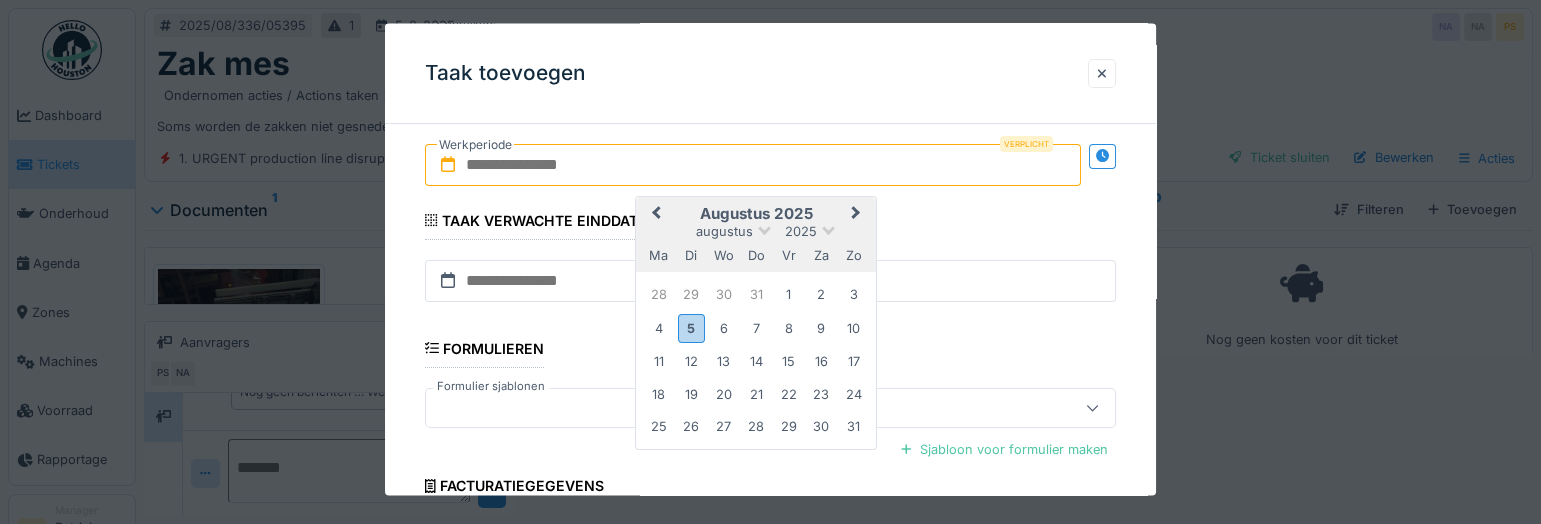 click on "augustus 2025" at bounding box center [756, 213] 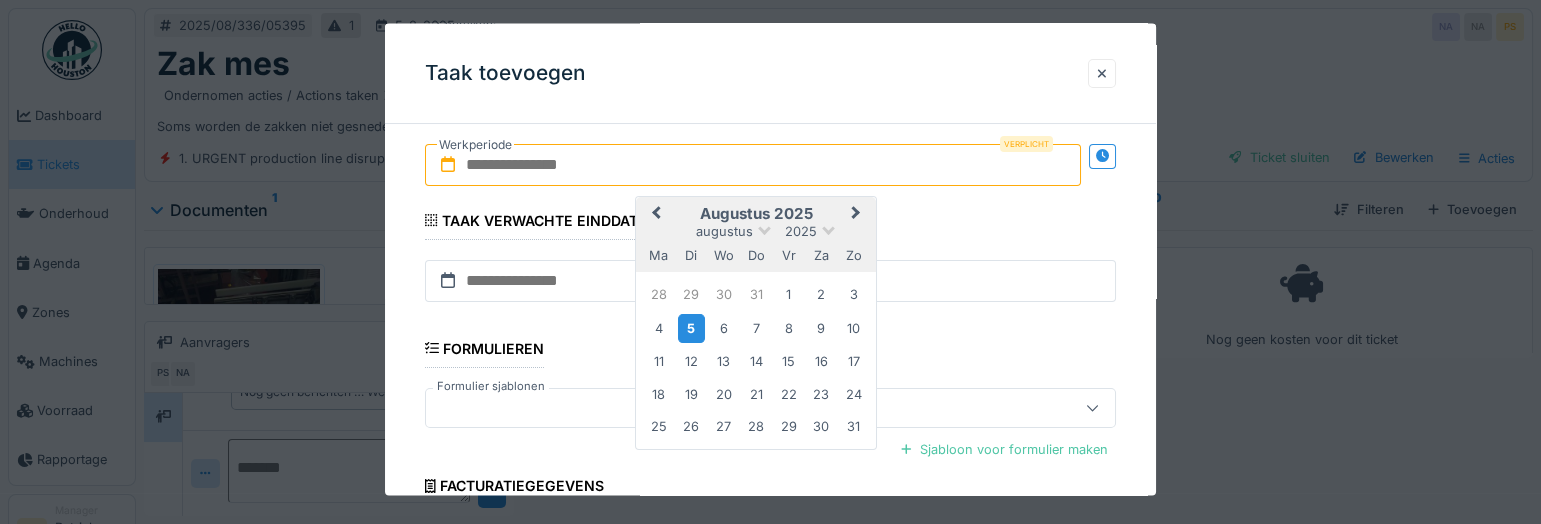 click on "5" at bounding box center [691, 327] 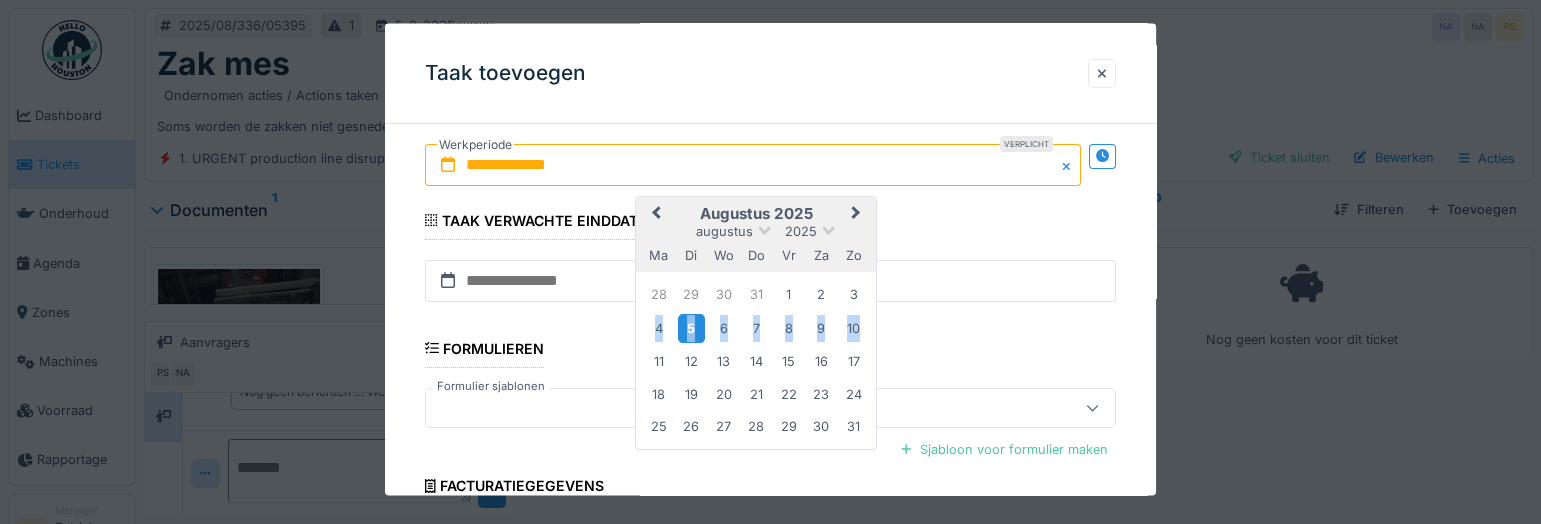 click on "5" at bounding box center [691, 327] 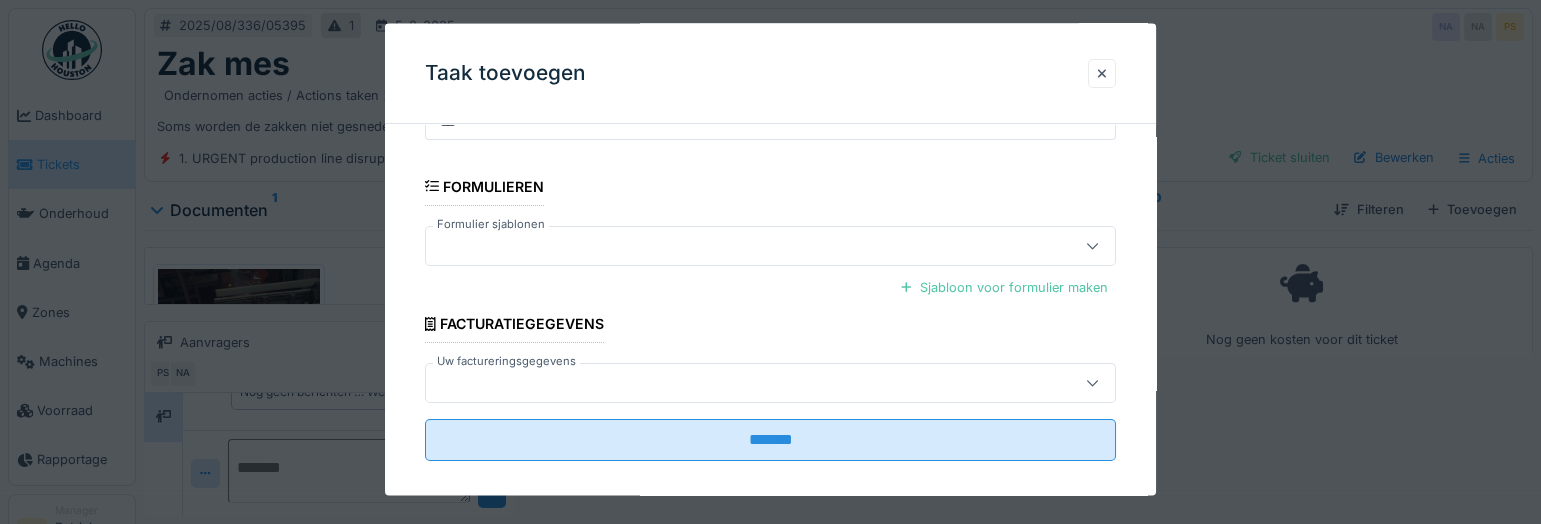 scroll, scrollTop: 670, scrollLeft: 0, axis: vertical 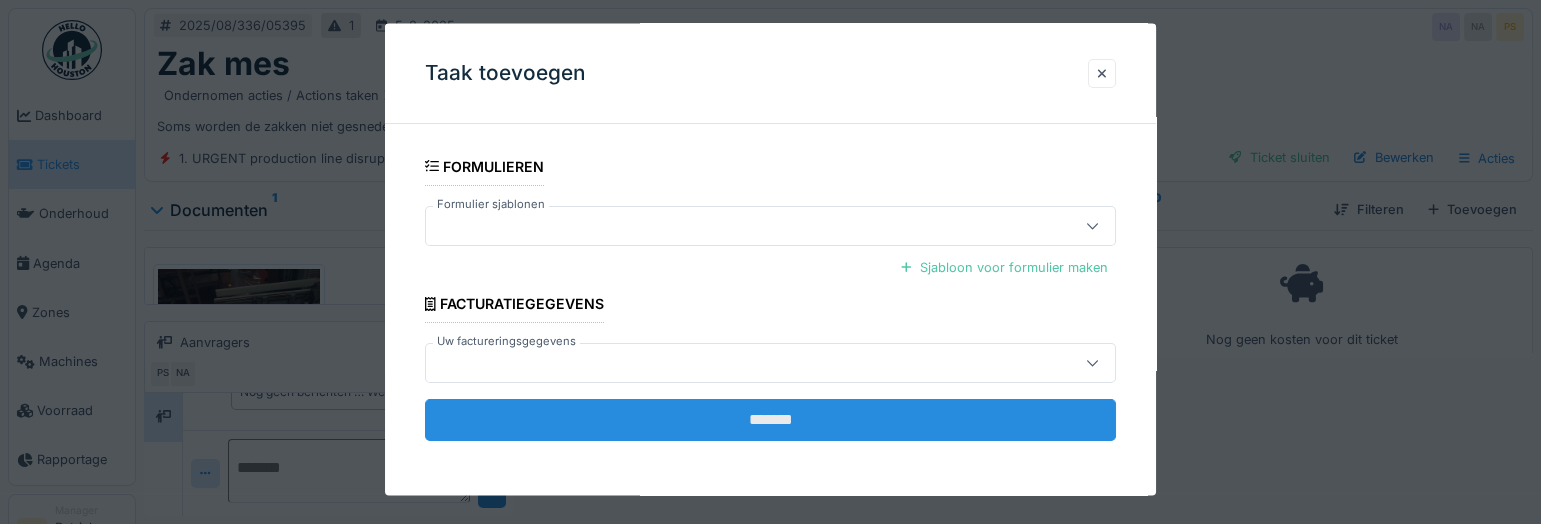click on "*******" at bounding box center [770, 420] 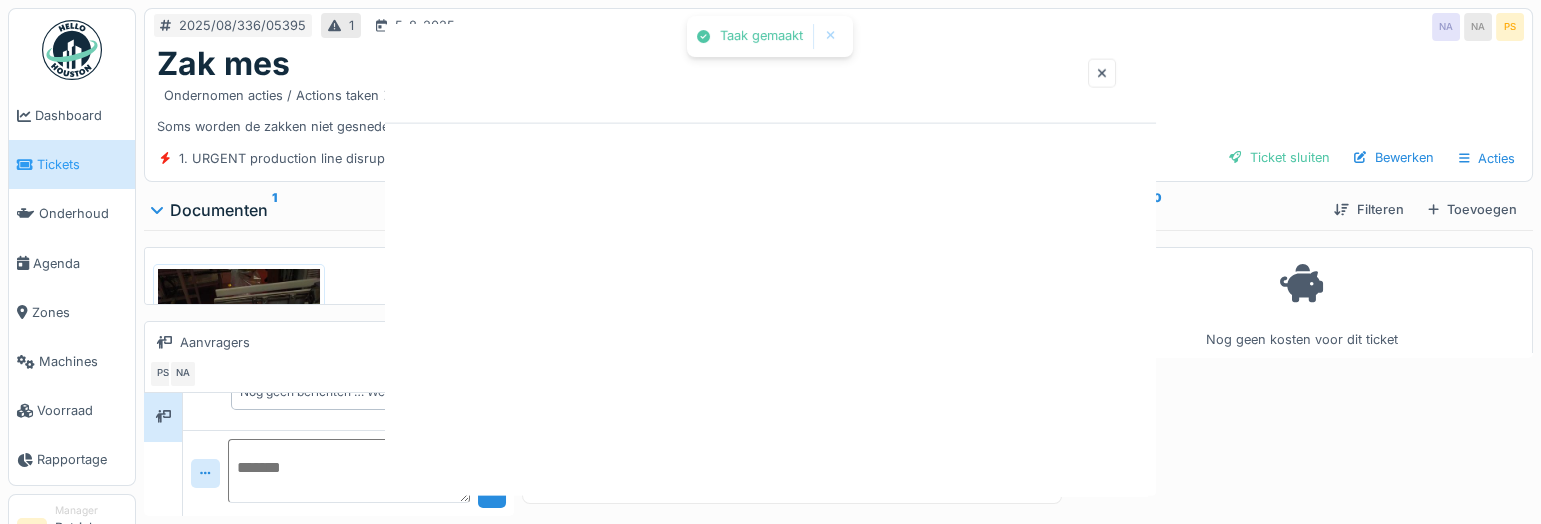 scroll, scrollTop: 0, scrollLeft: 0, axis: both 